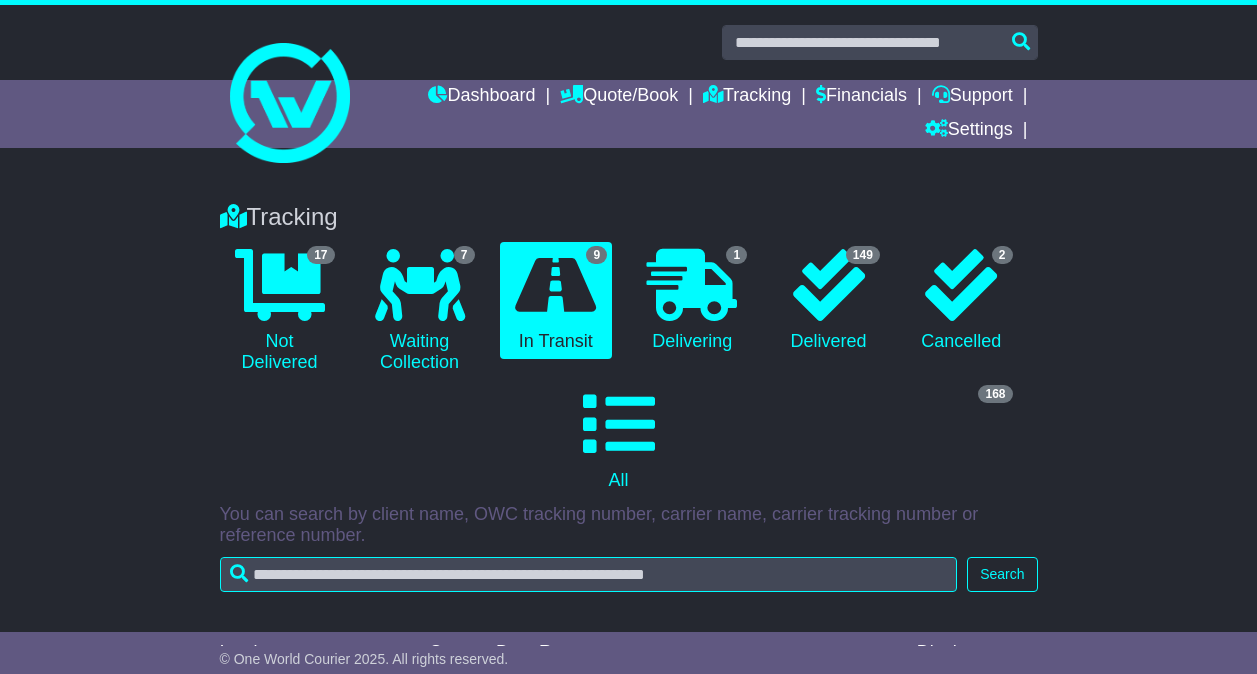 scroll, scrollTop: 3, scrollLeft: 0, axis: vertical 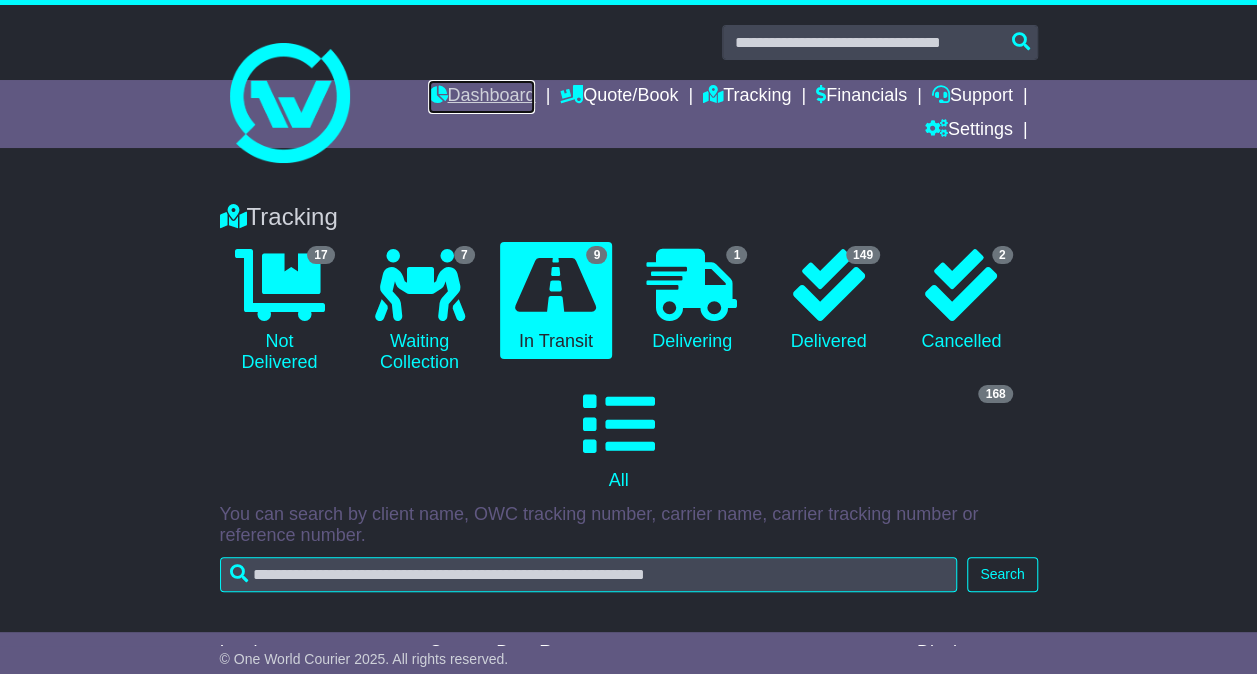 click on "Dashboard" at bounding box center (481, 97) 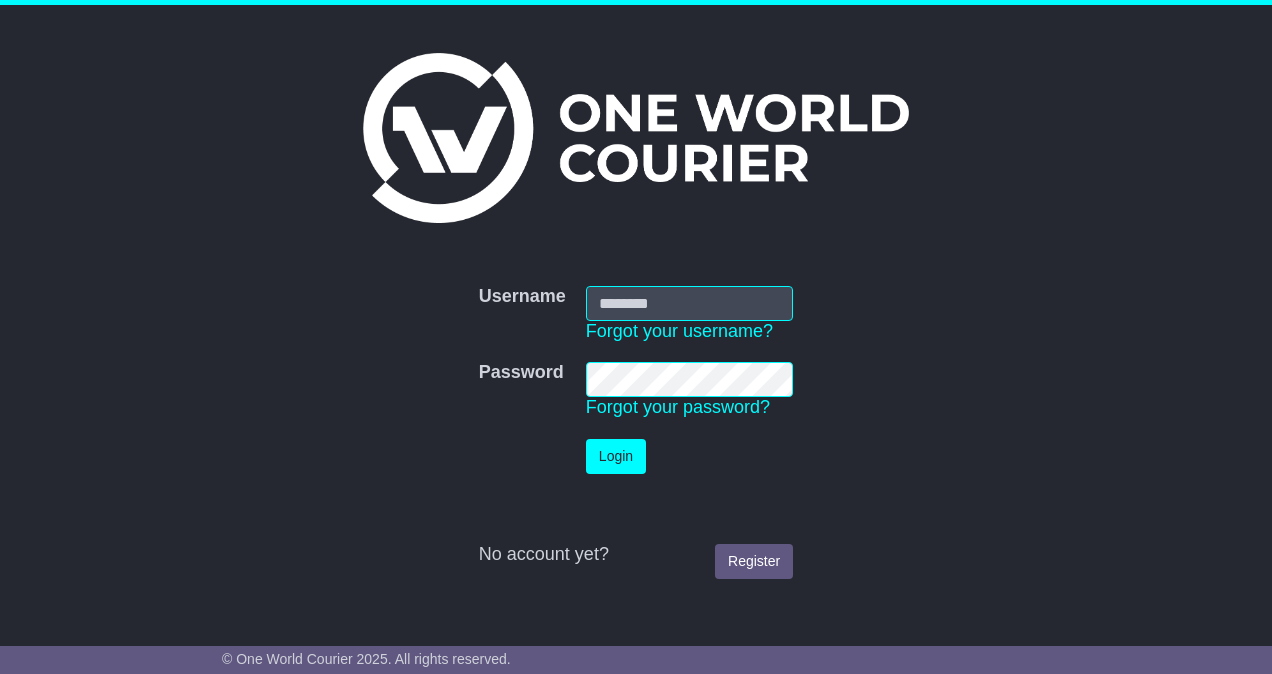 scroll, scrollTop: 0, scrollLeft: 0, axis: both 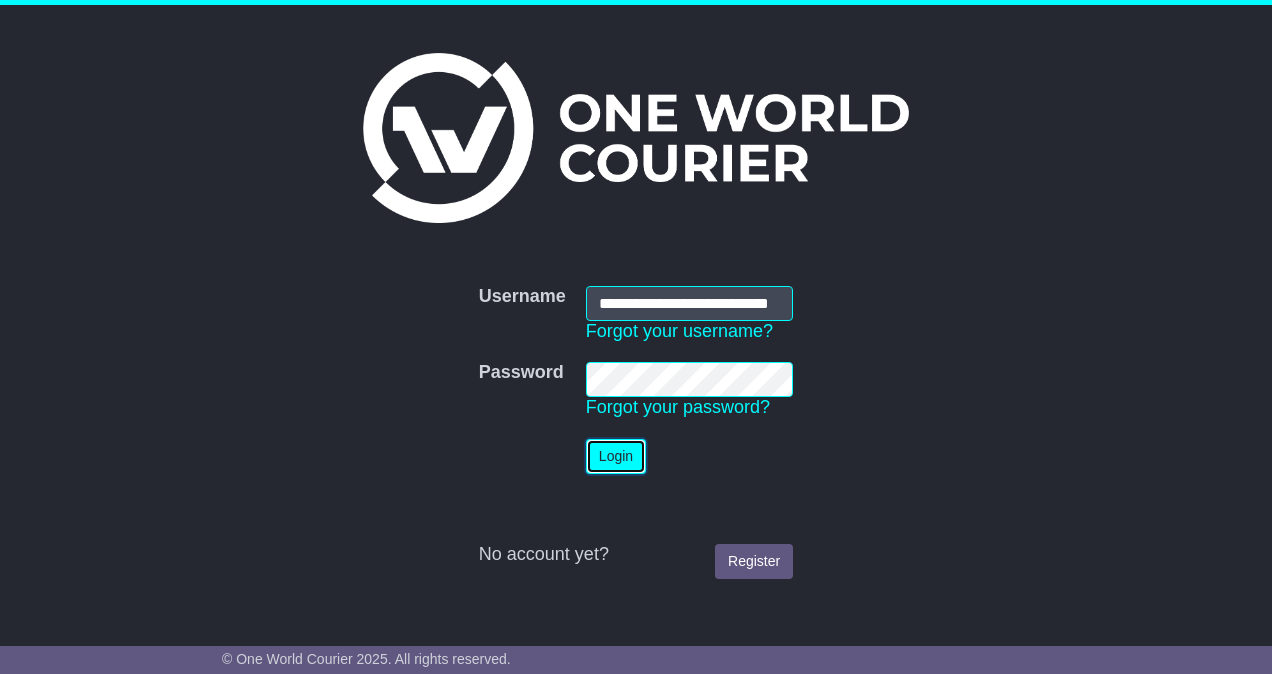click on "Login" at bounding box center (616, 456) 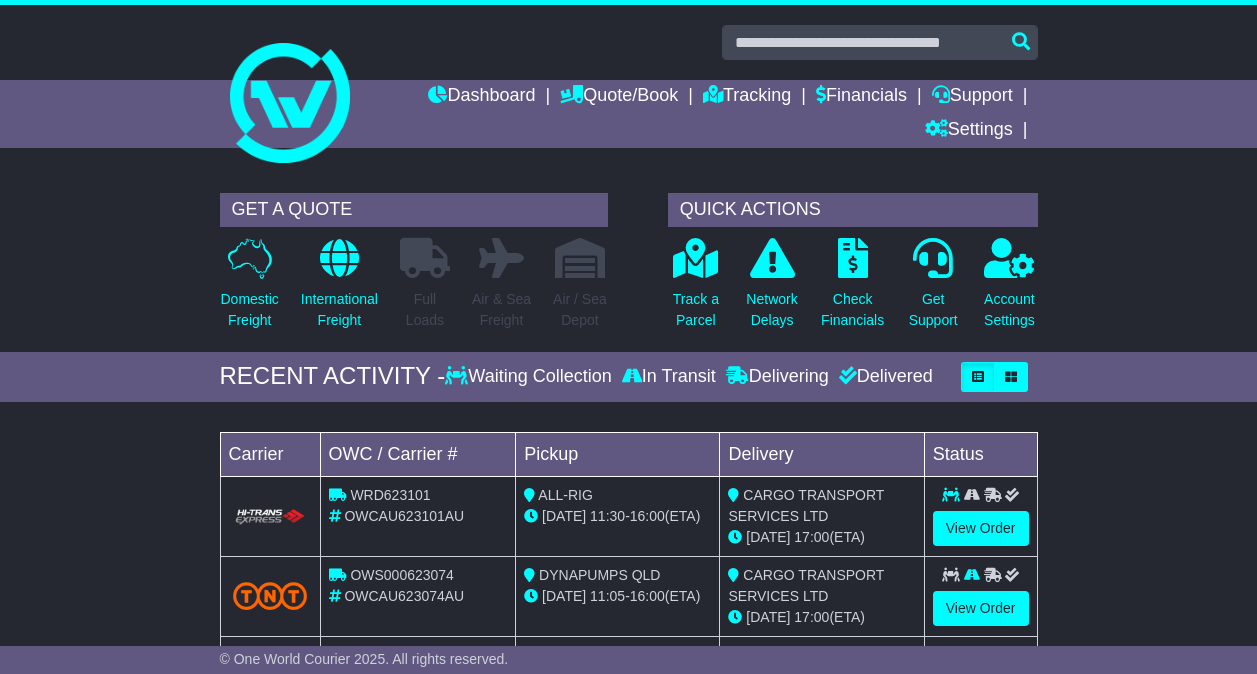 scroll, scrollTop: 0, scrollLeft: 0, axis: both 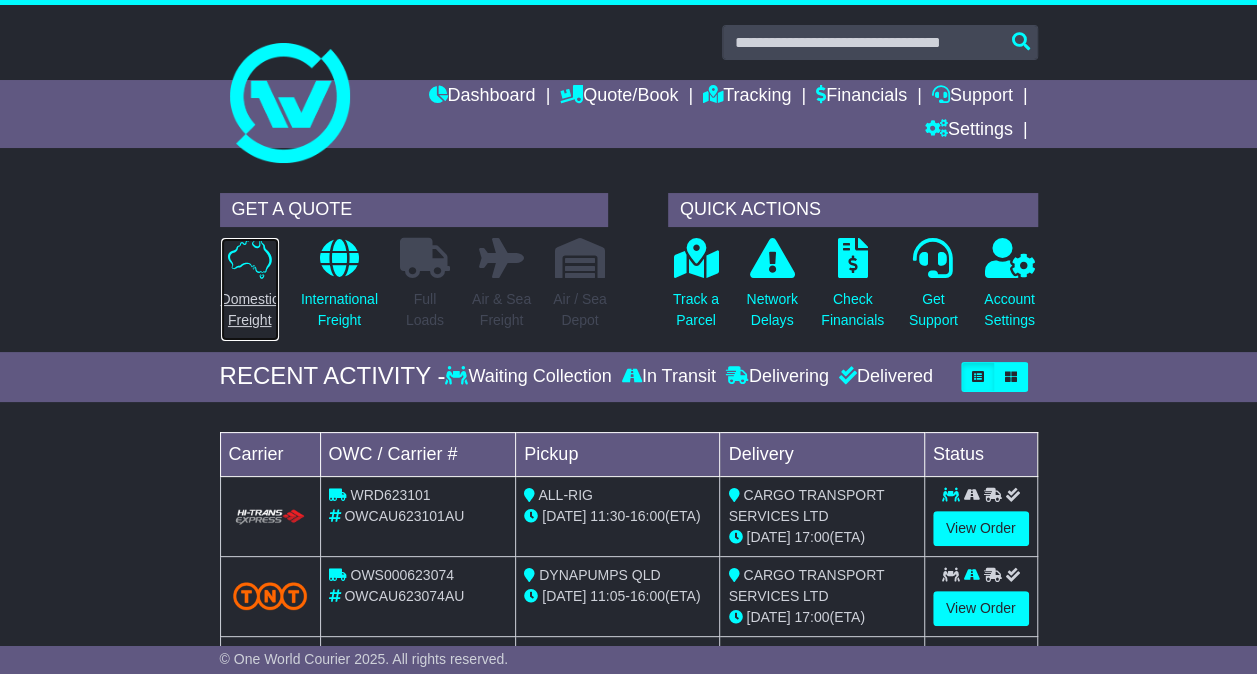 click at bounding box center [250, 258] 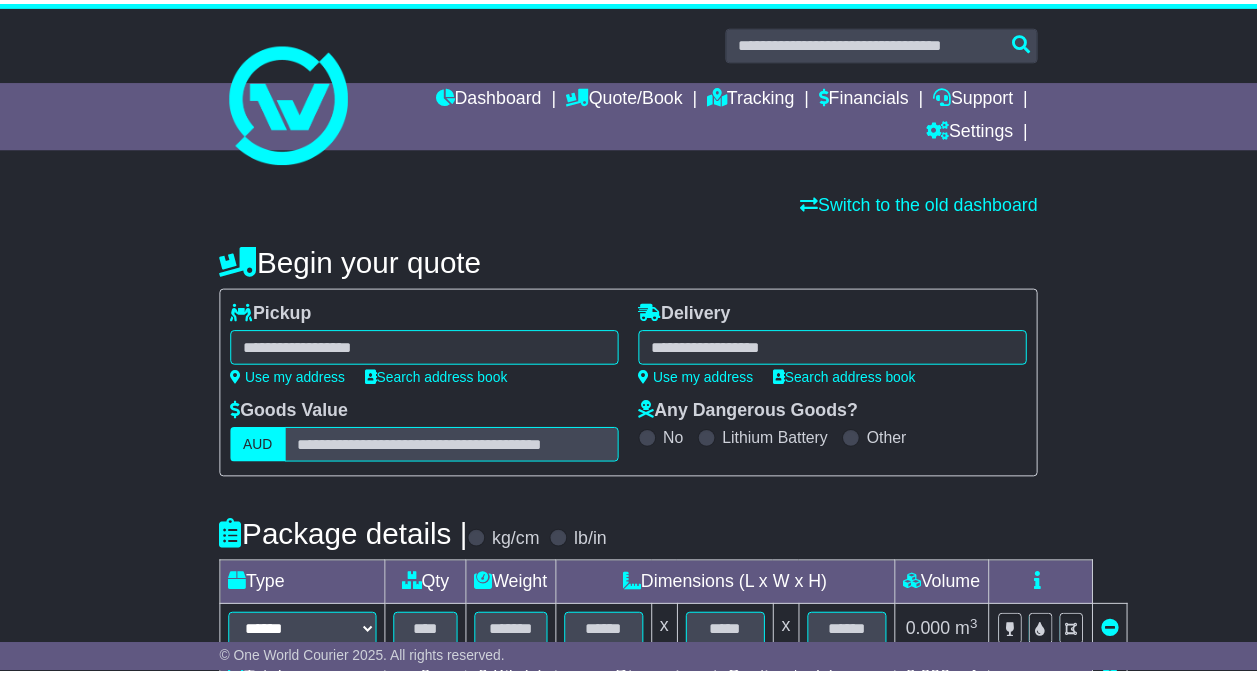scroll, scrollTop: 0, scrollLeft: 0, axis: both 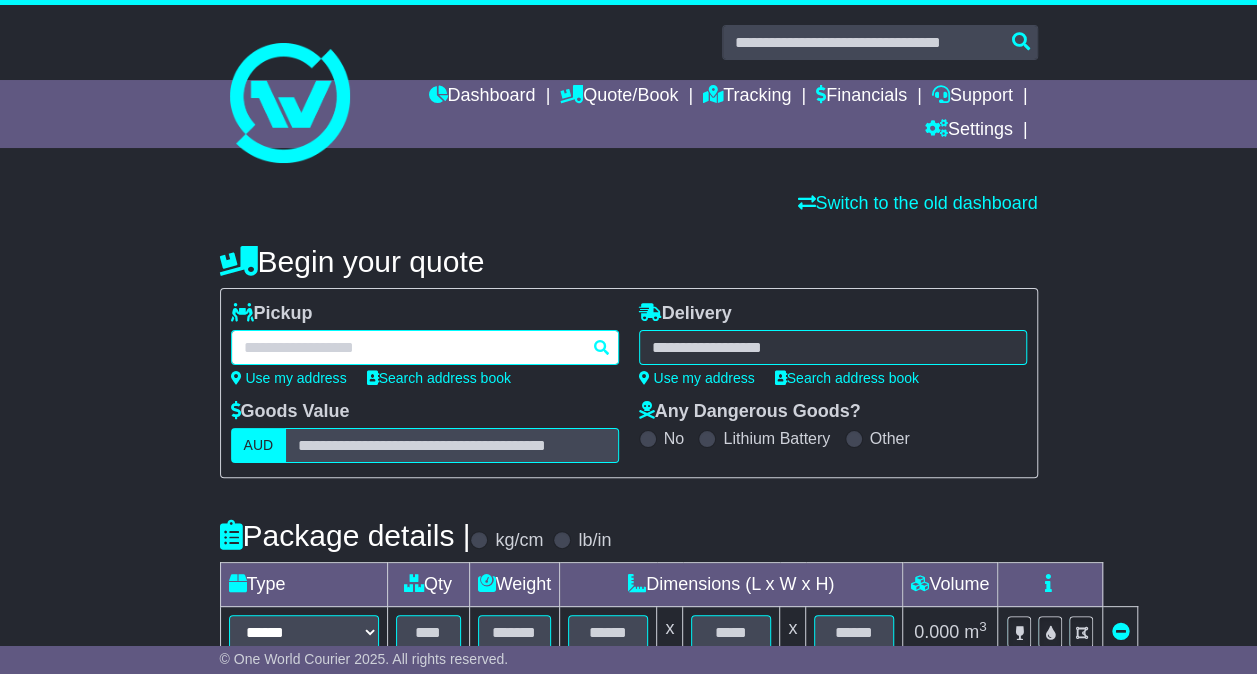 click at bounding box center [425, 347] 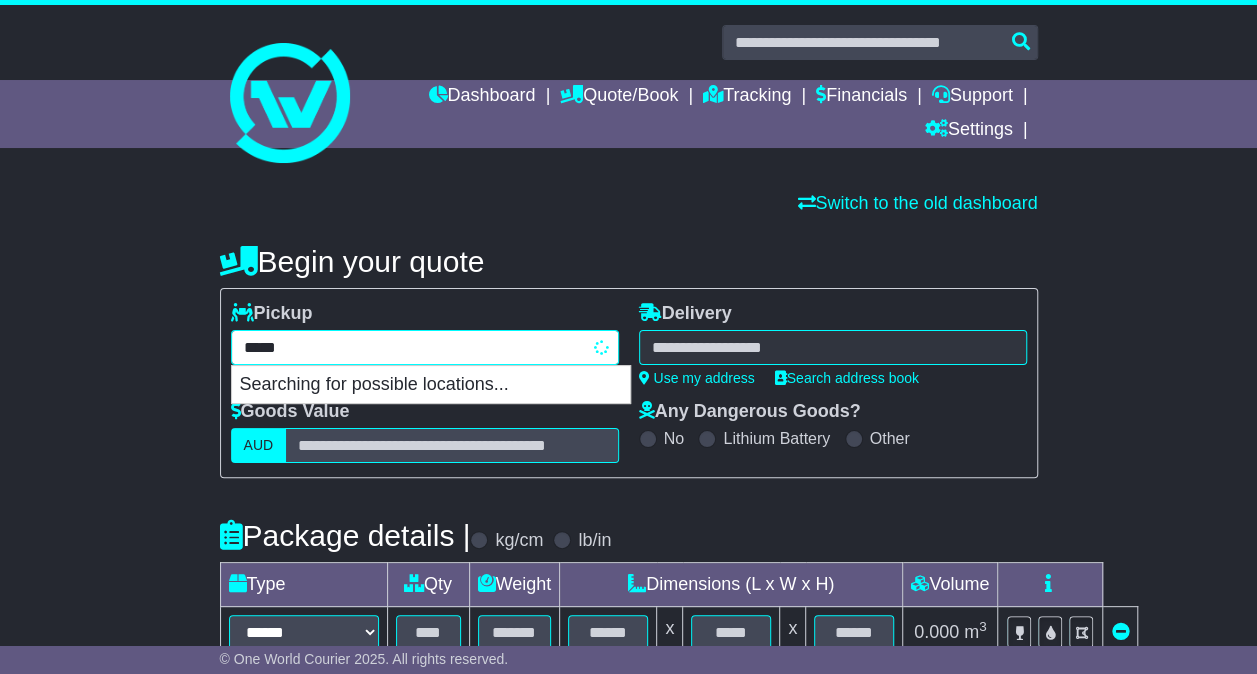type on "******" 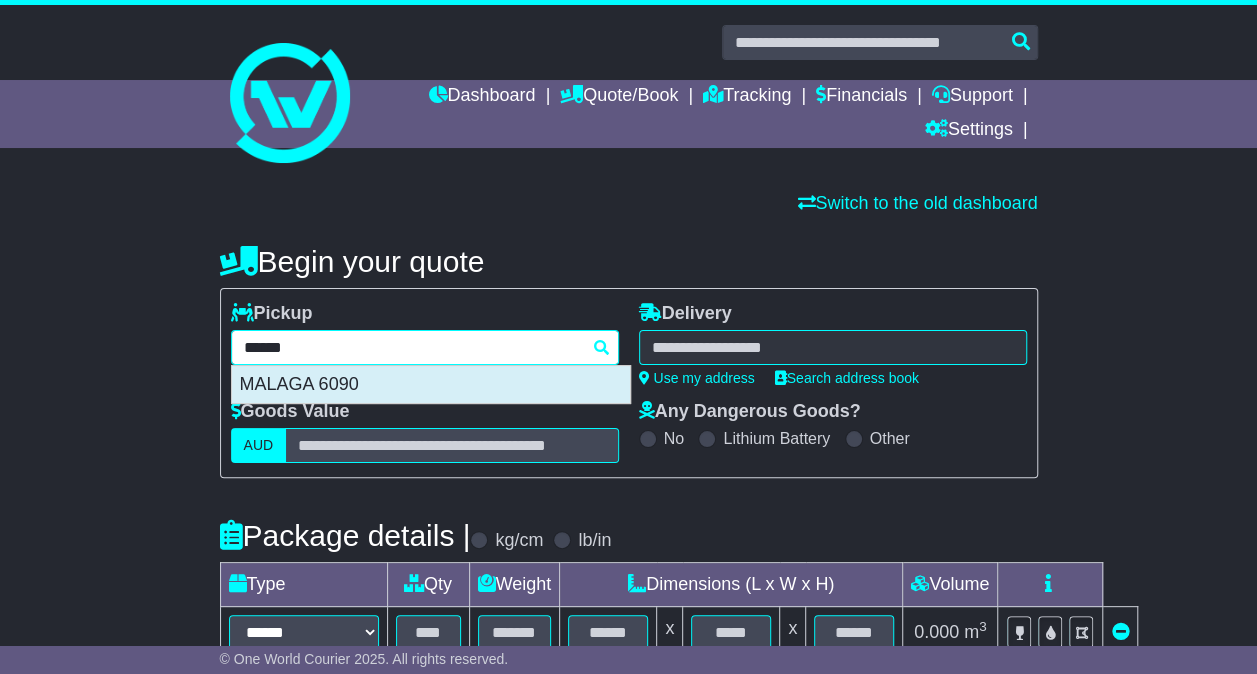 click on "MALAGA 6090" at bounding box center (431, 385) 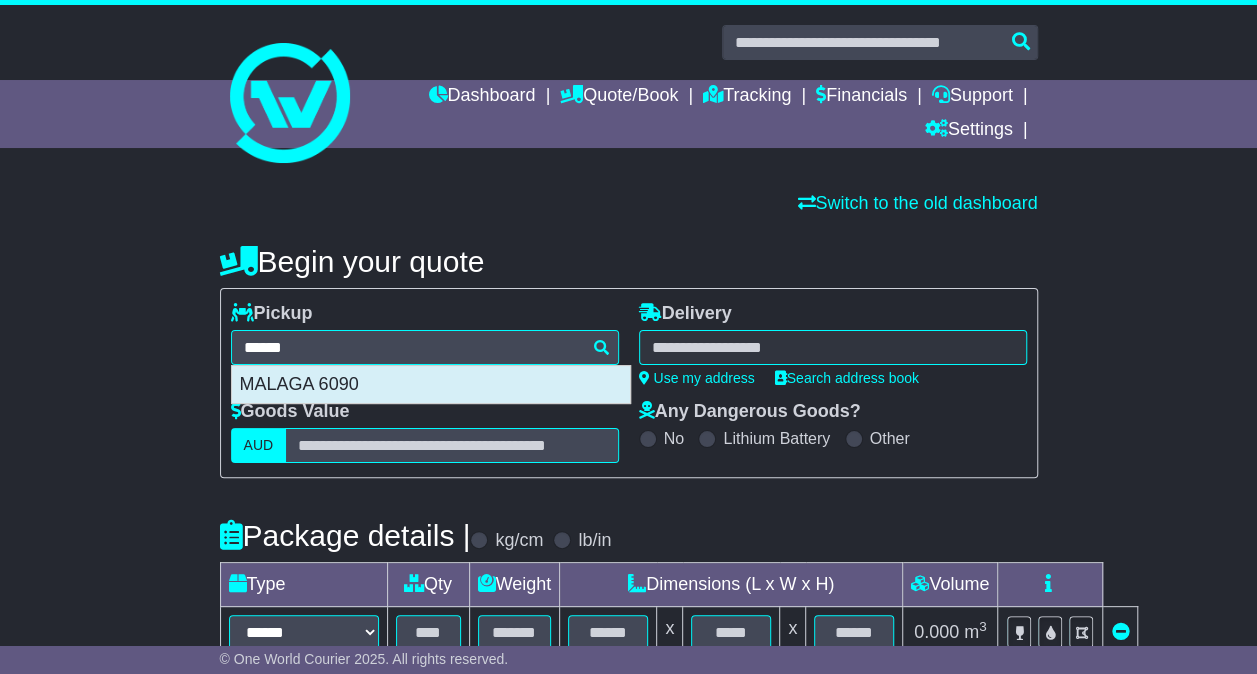 type on "**********" 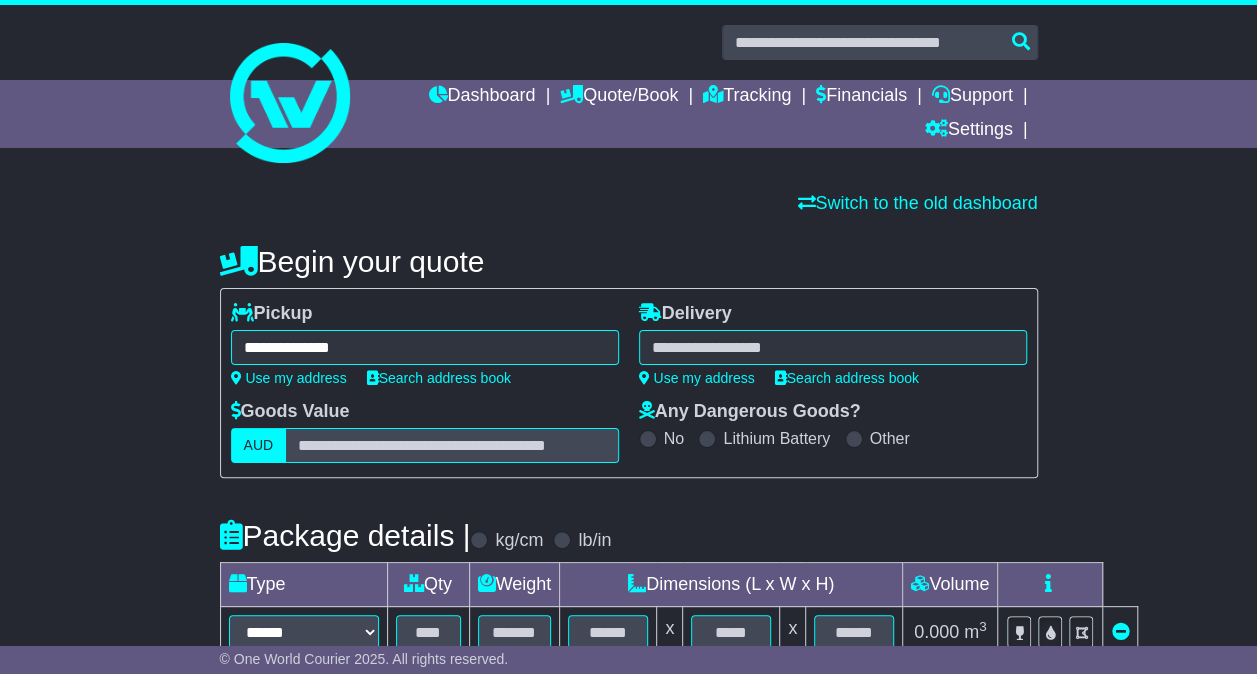 click at bounding box center (833, 347) 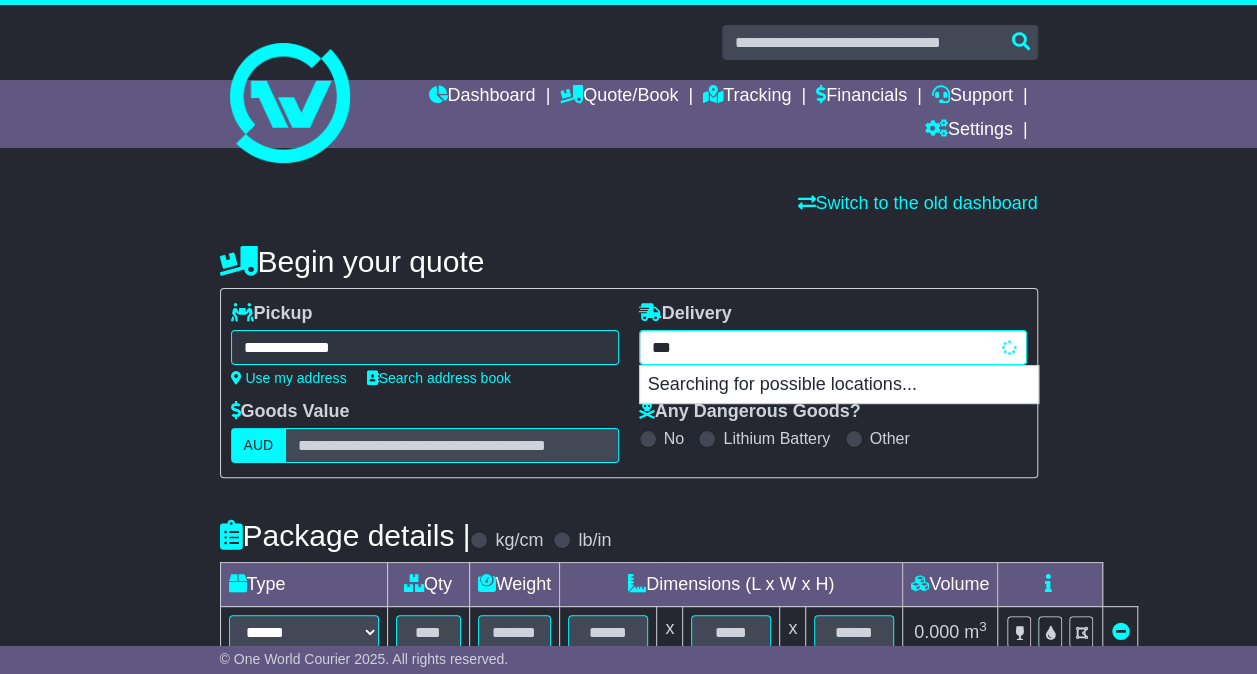 type on "****" 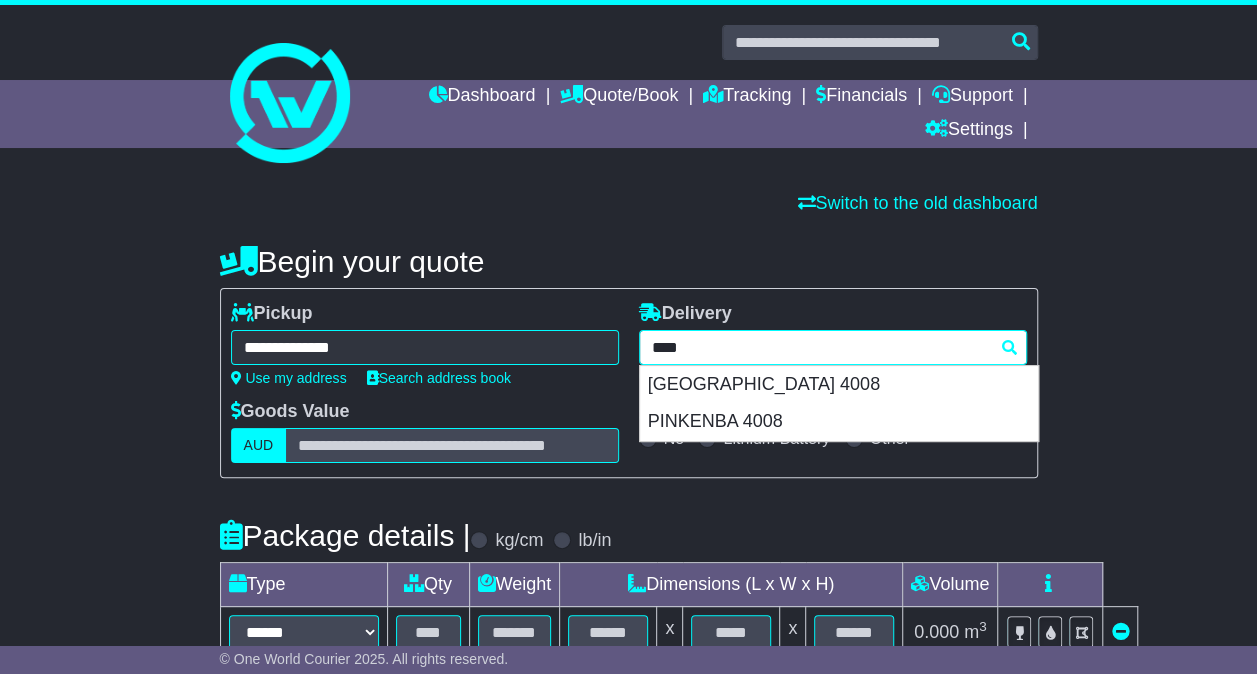 click on "BRISBANE AIRPORT 4008" at bounding box center (839, 385) 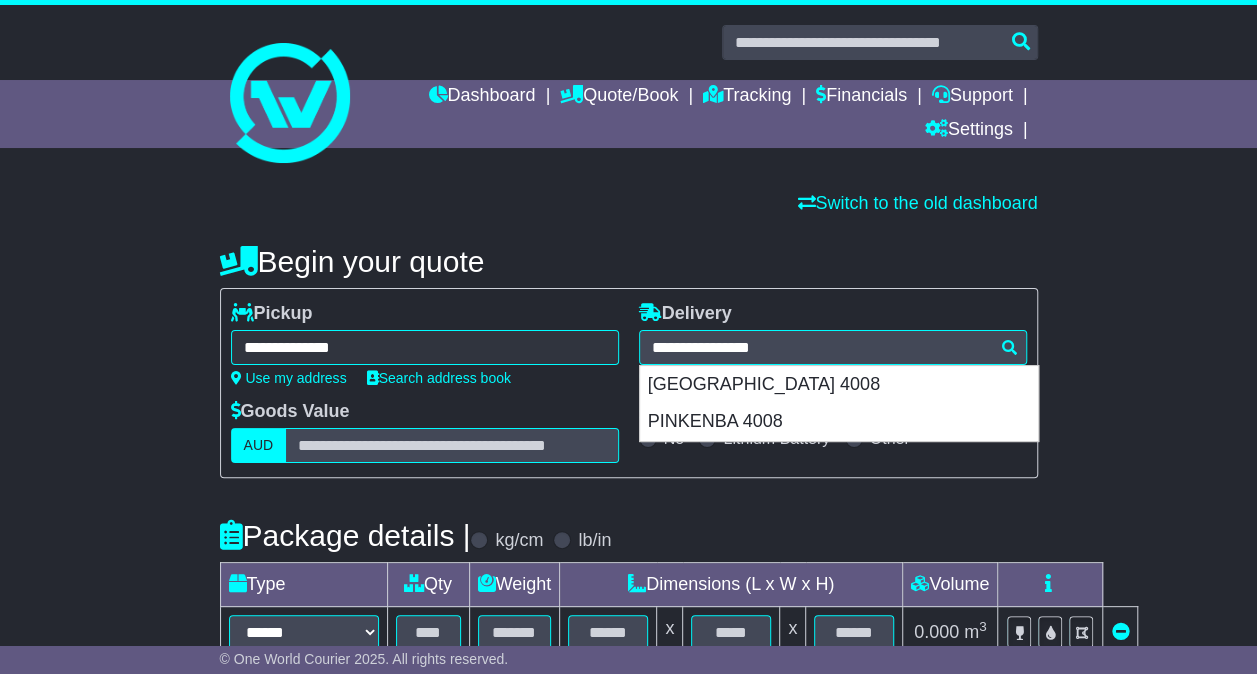type on "**********" 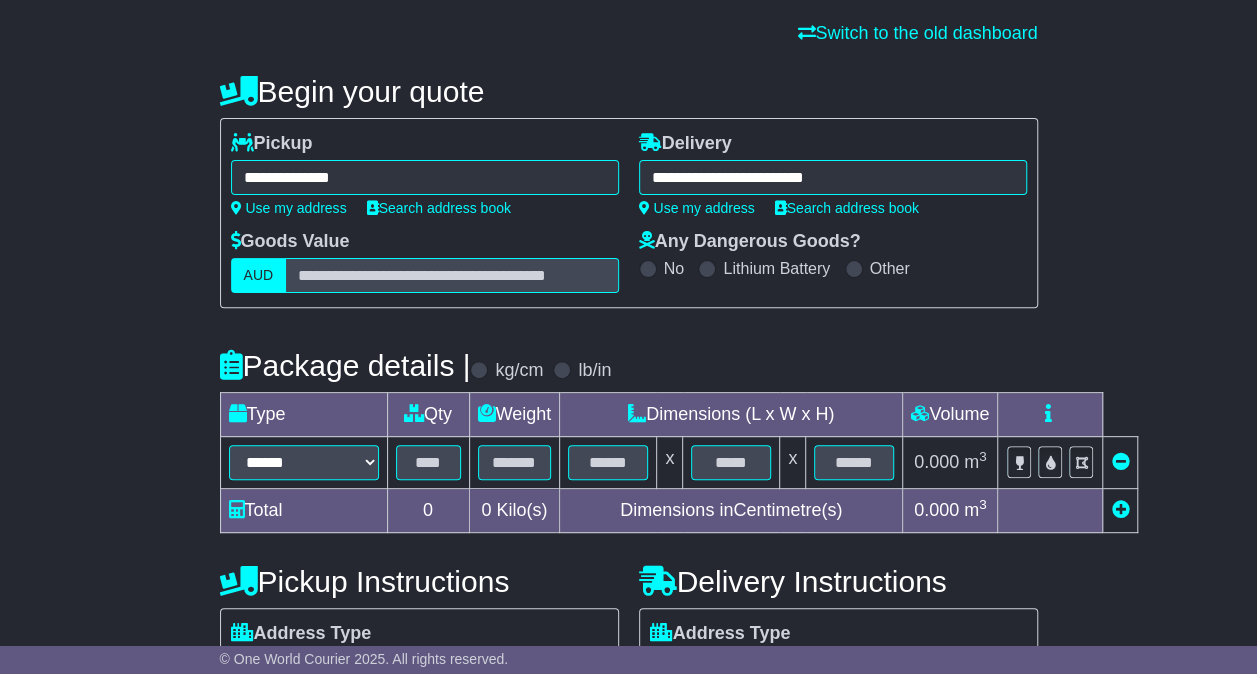 scroll, scrollTop: 400, scrollLeft: 0, axis: vertical 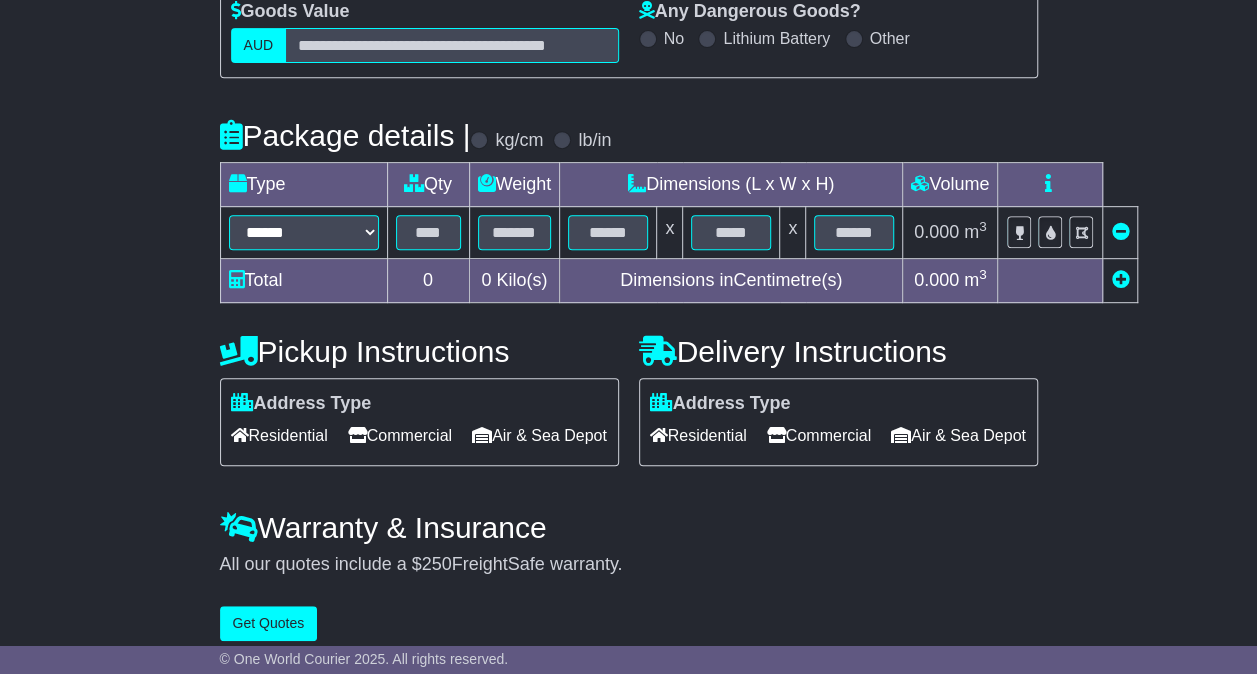 click on "****** ****** *** ******** ***** **** **** ****** *** *******" at bounding box center [303, 233] 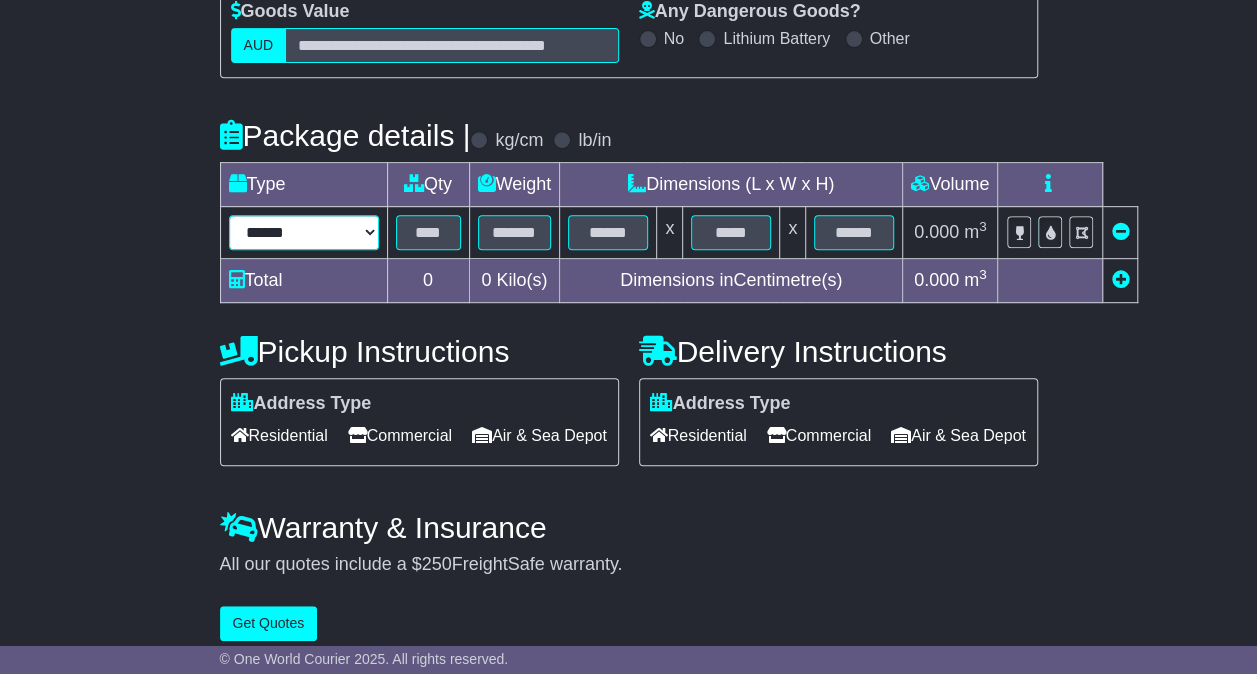 click on "****** ****** *** ******** ***** **** **** ****** *** *******" at bounding box center (304, 232) 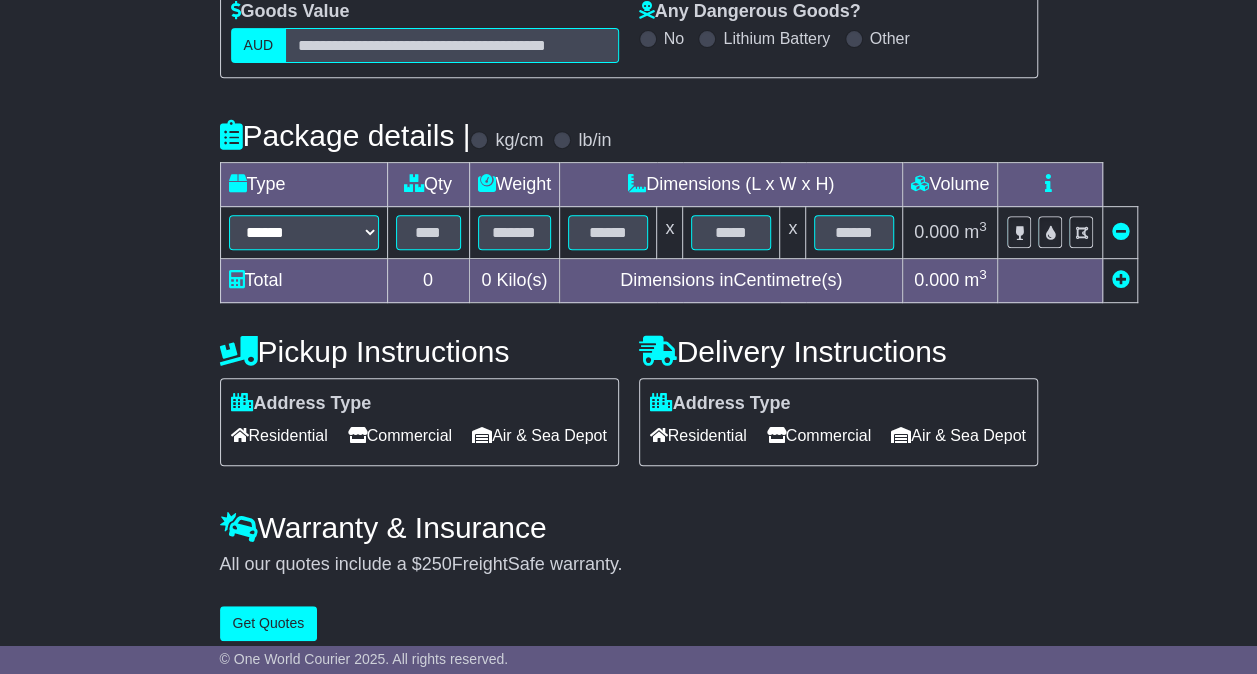 click at bounding box center [428, 233] 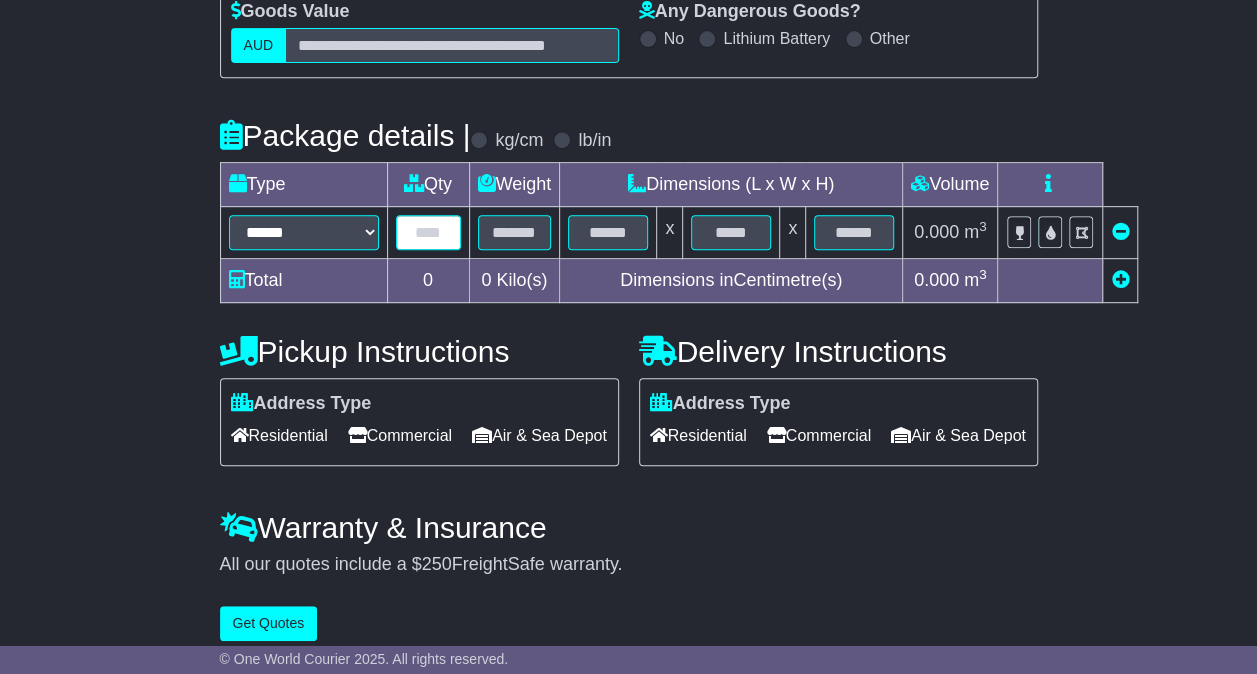 click at bounding box center [428, 232] 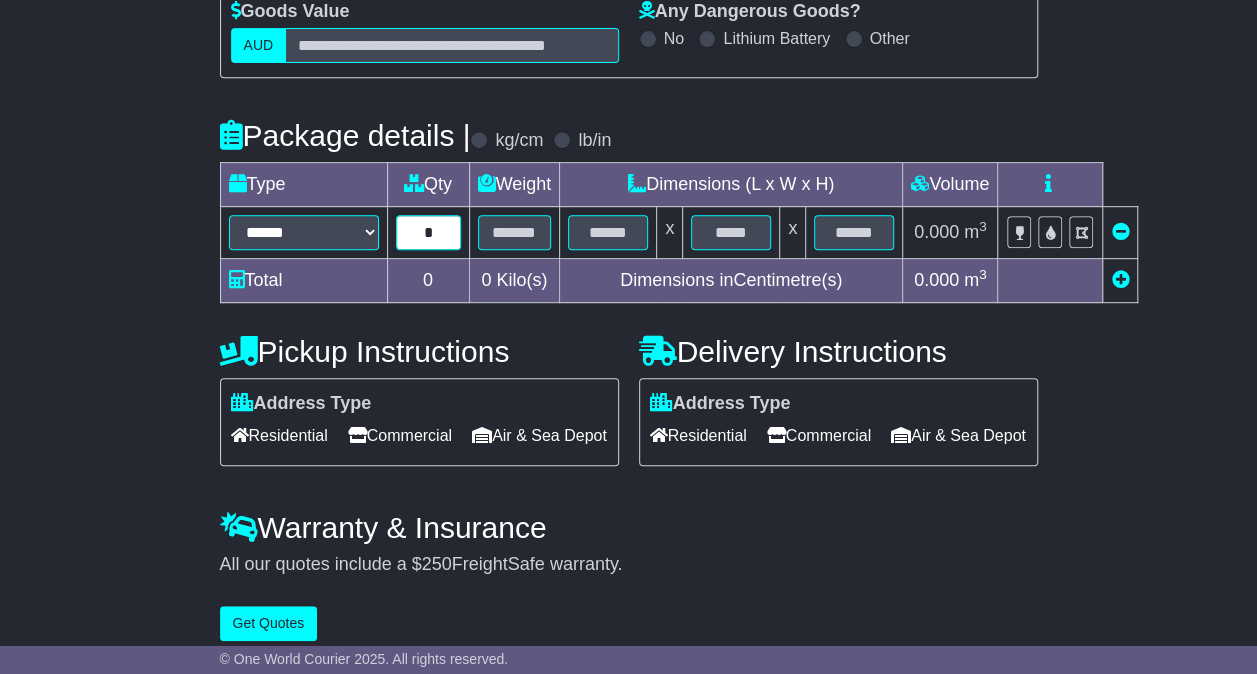 type on "*" 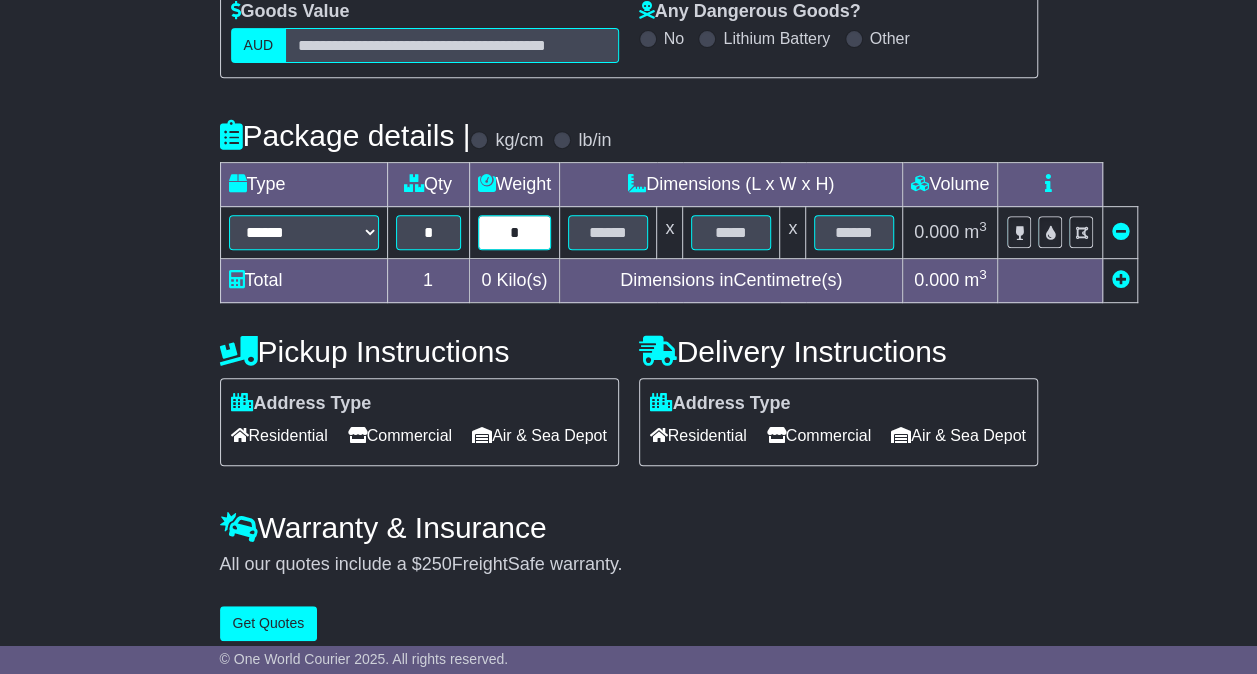 type on "*" 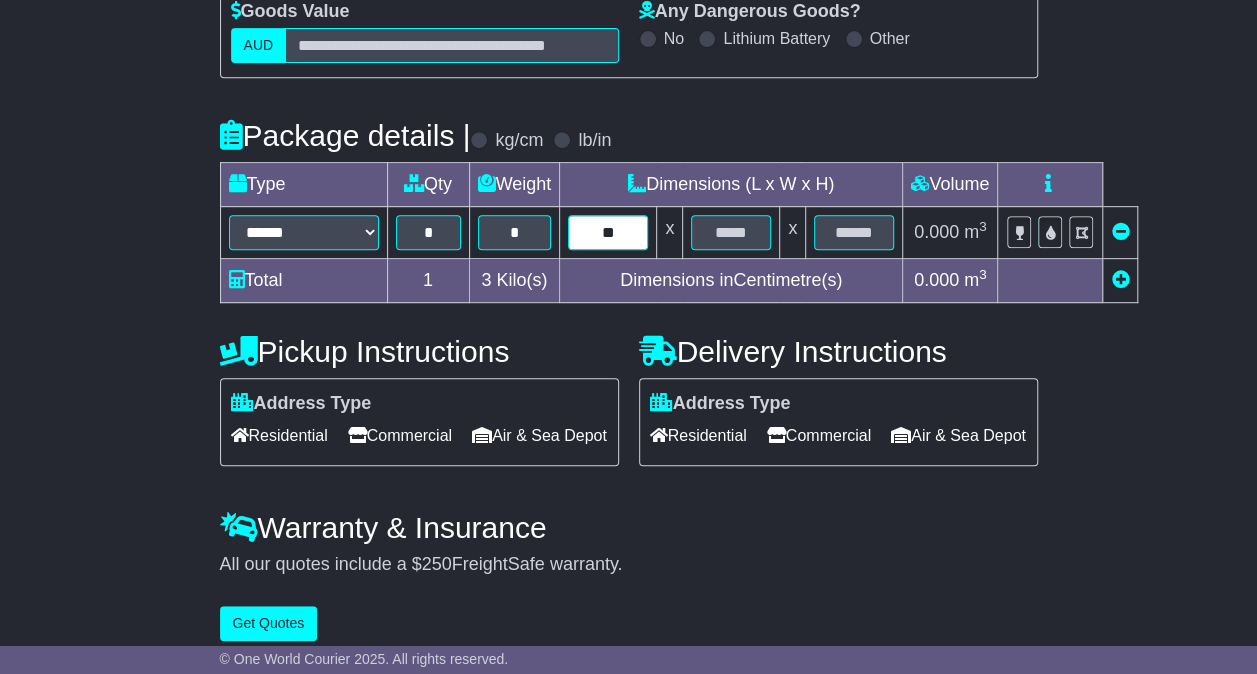 type on "**" 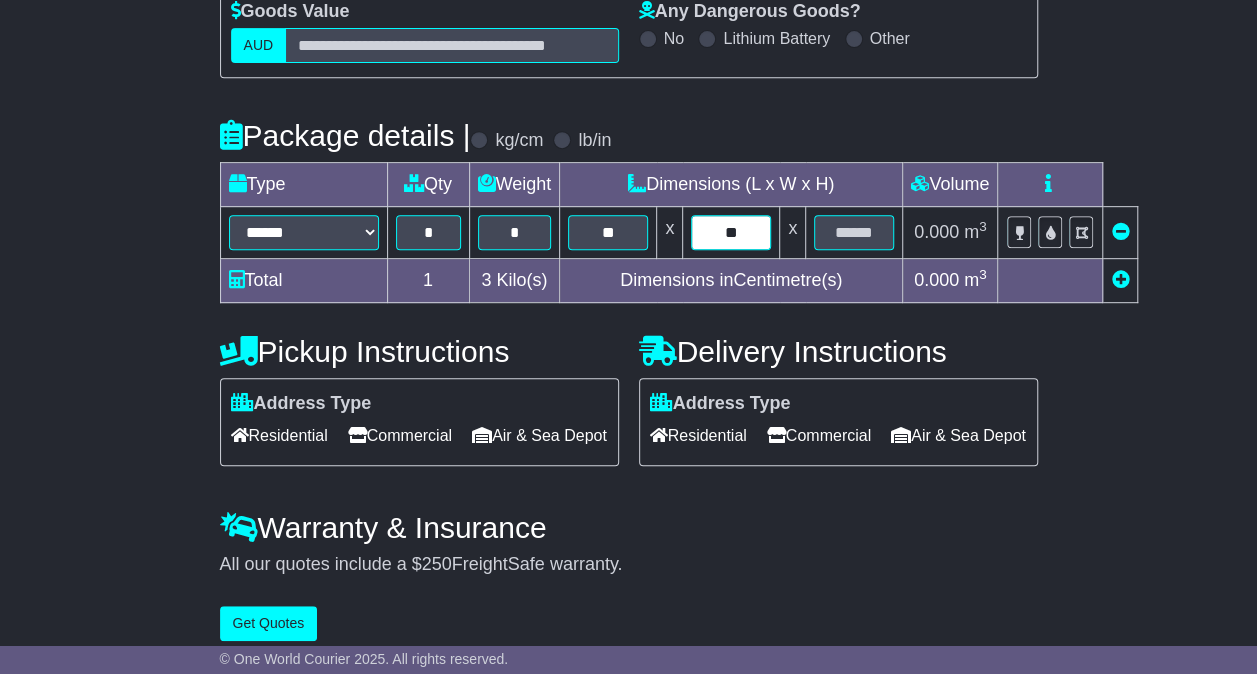 type on "**" 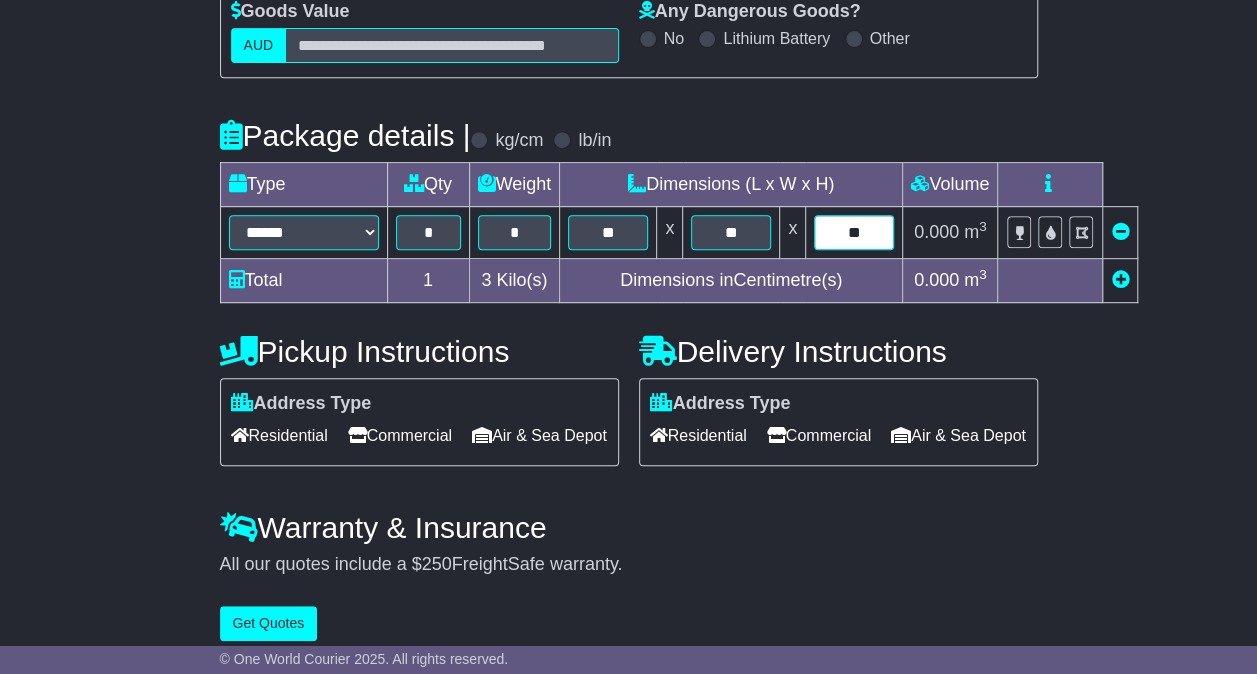 type on "**" 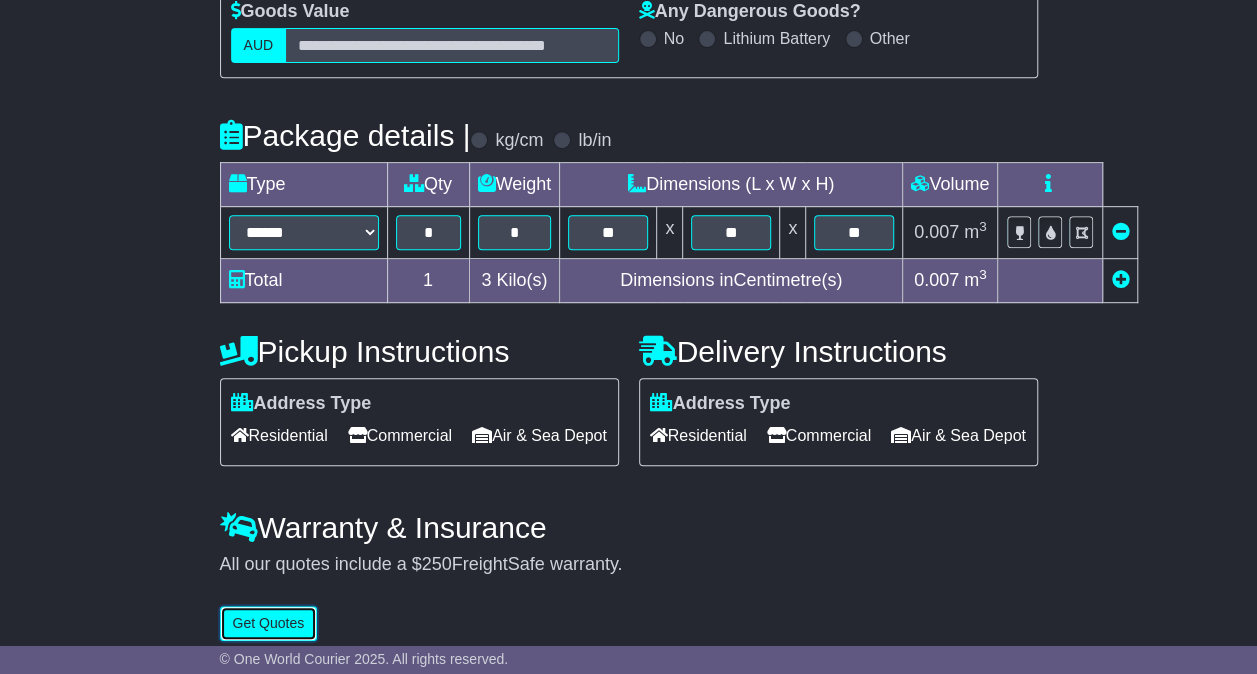 type 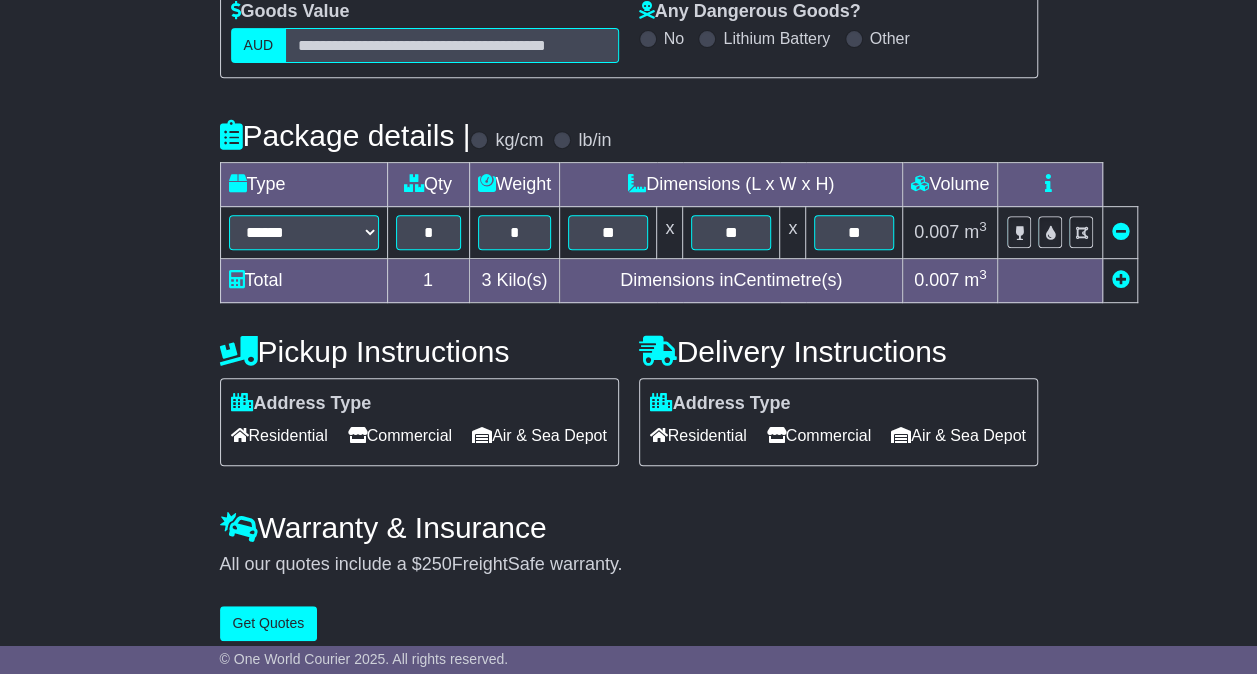 click on "Commercial" at bounding box center (400, 435) 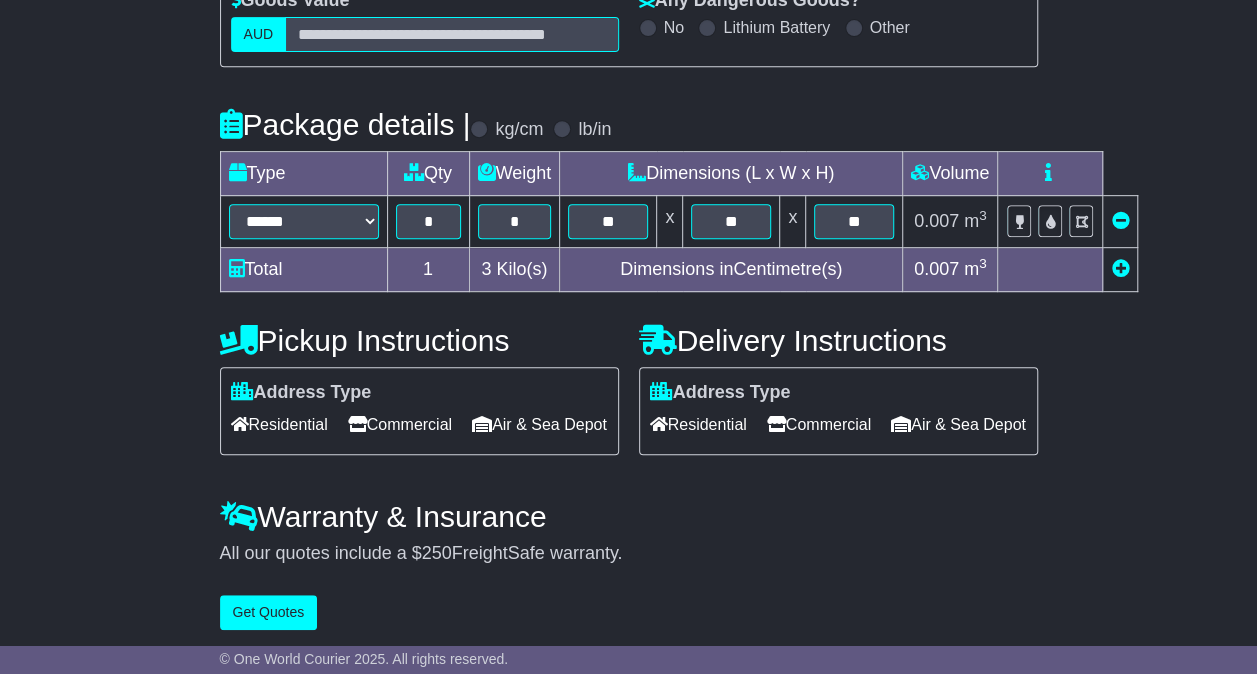 scroll, scrollTop: 446, scrollLeft: 0, axis: vertical 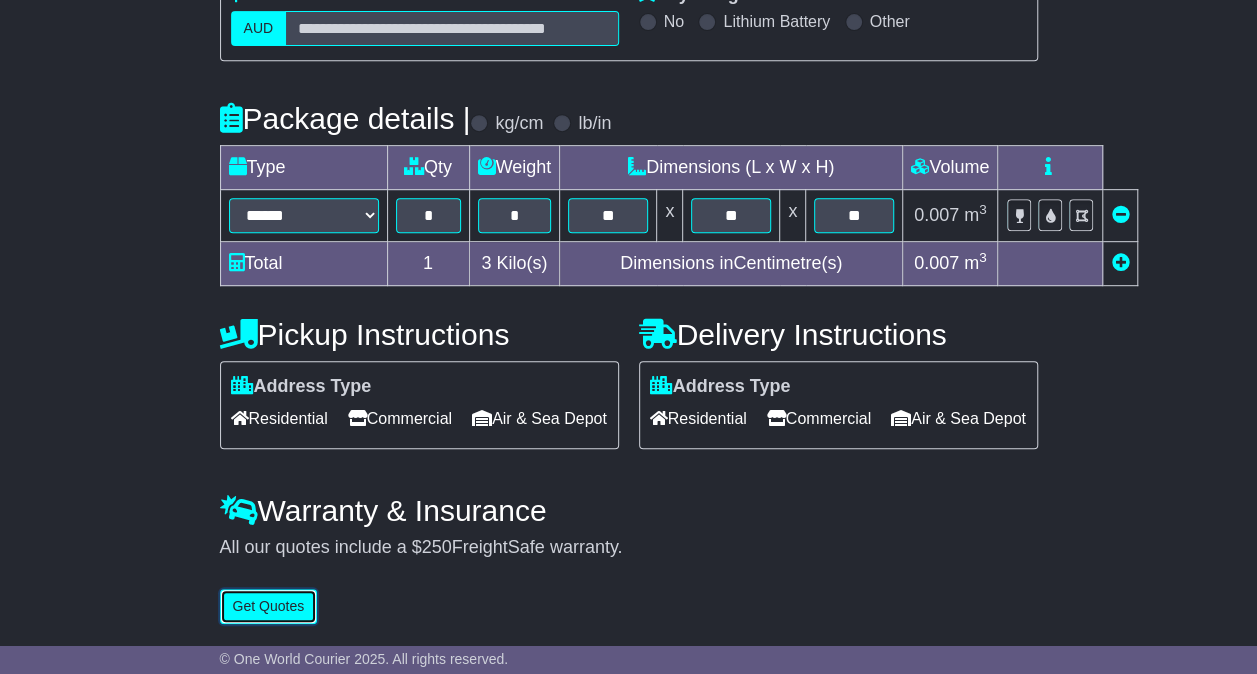 click on "Get Quotes" at bounding box center [269, 606] 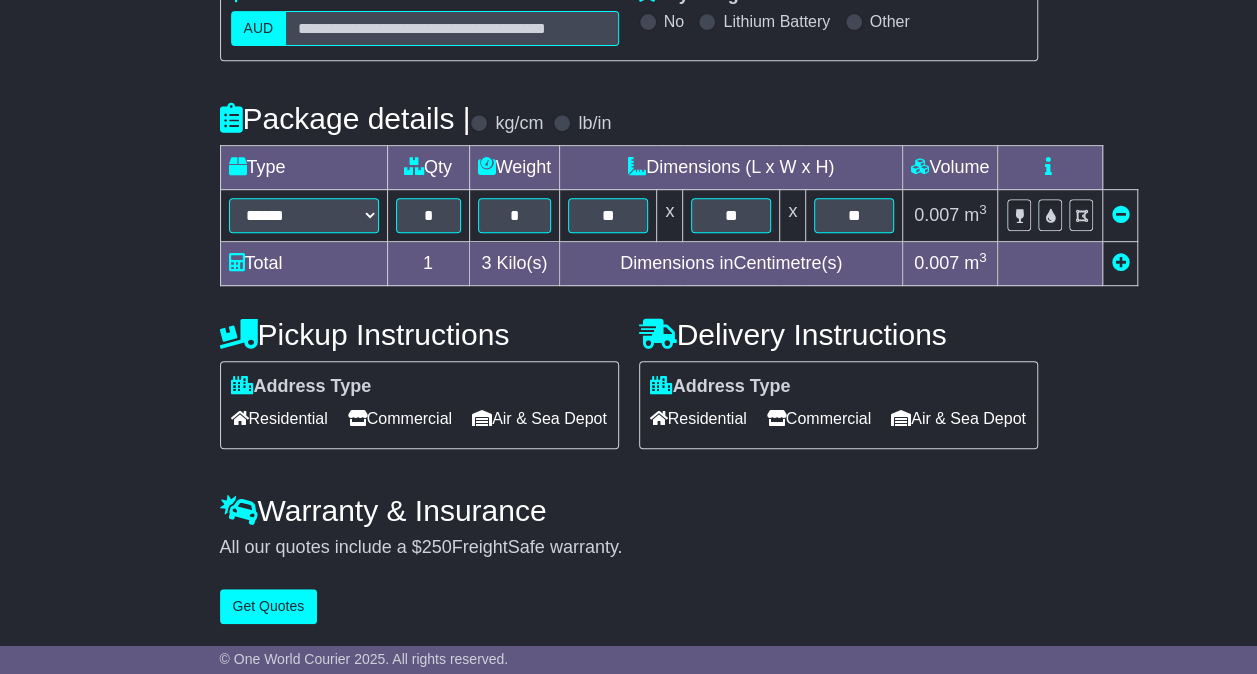 scroll, scrollTop: 0, scrollLeft: 0, axis: both 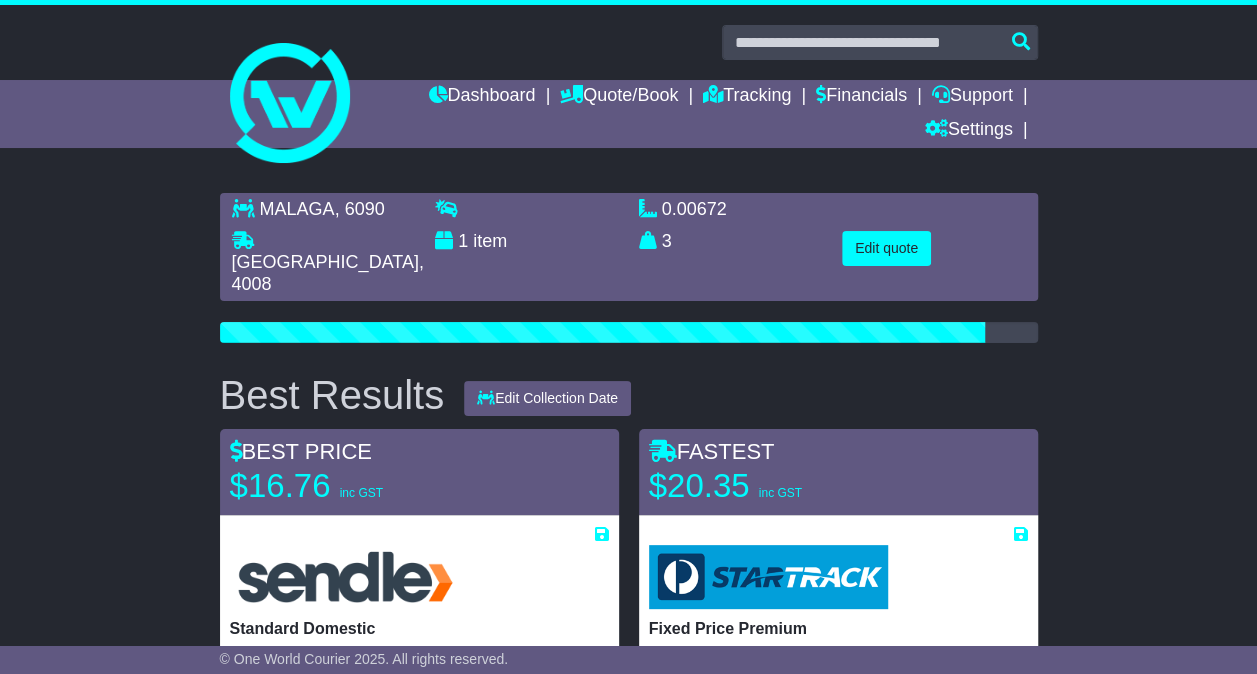 click at bounding box center [628, 94] 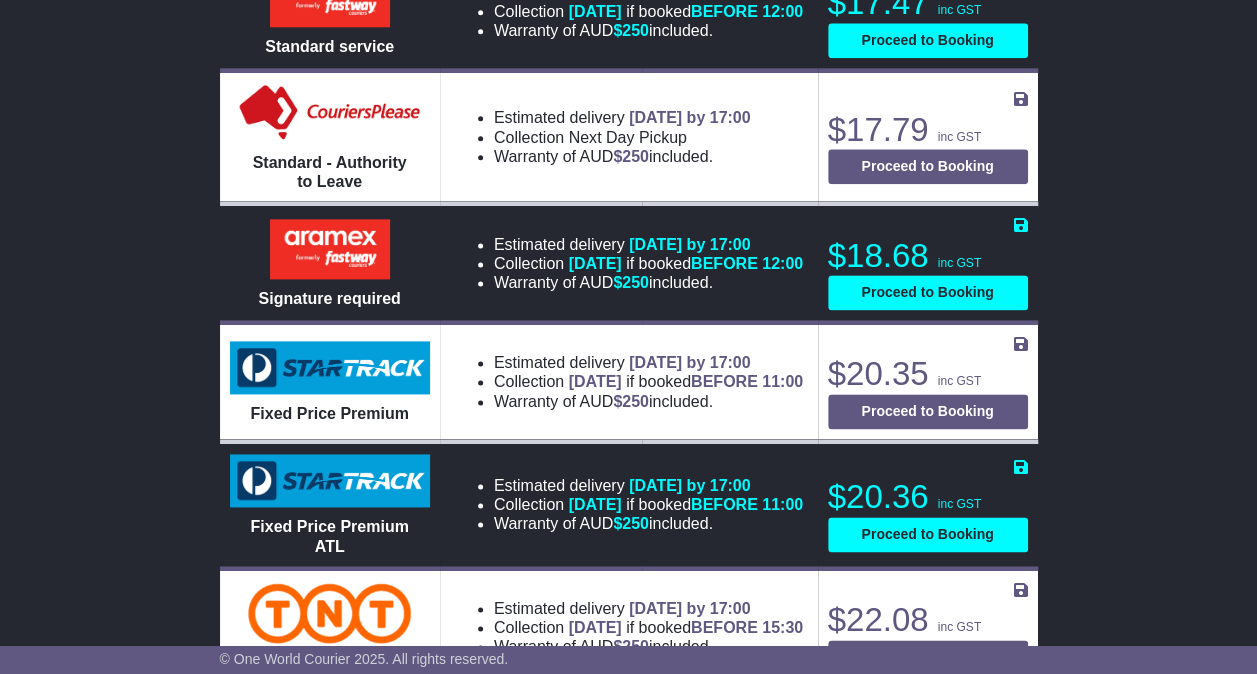 scroll, scrollTop: 1400, scrollLeft: 0, axis: vertical 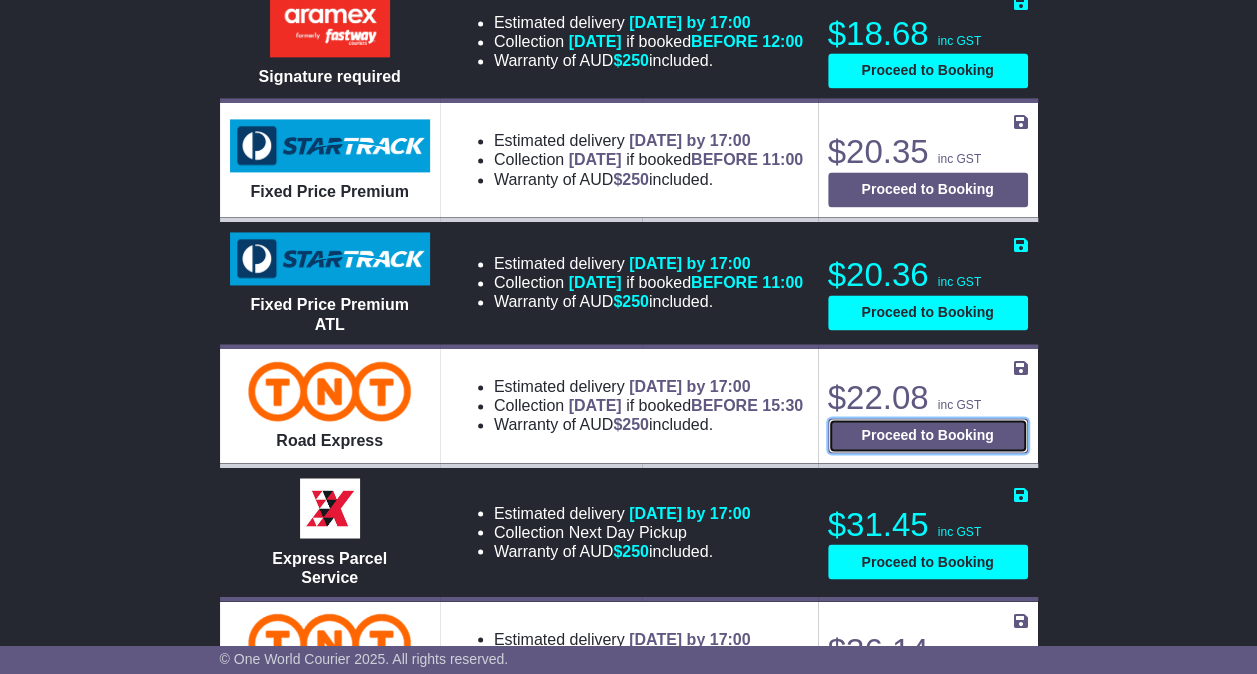 click on "Proceed to Booking" at bounding box center (928, 435) 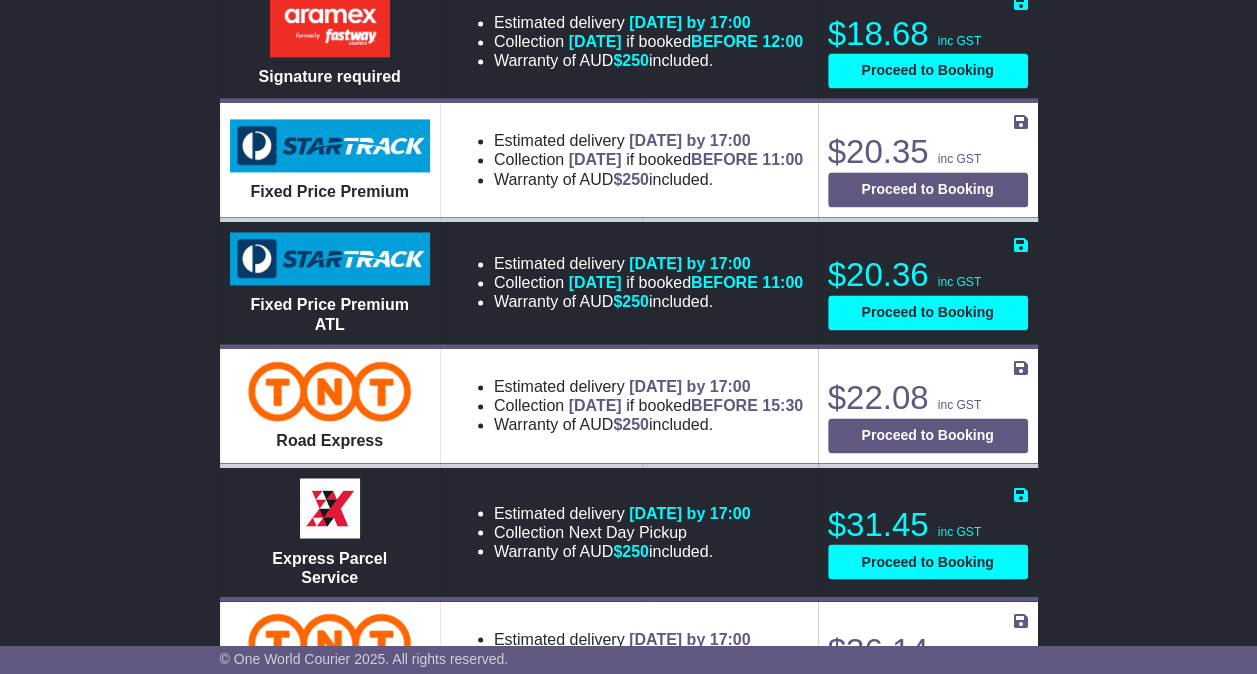select on "*****" 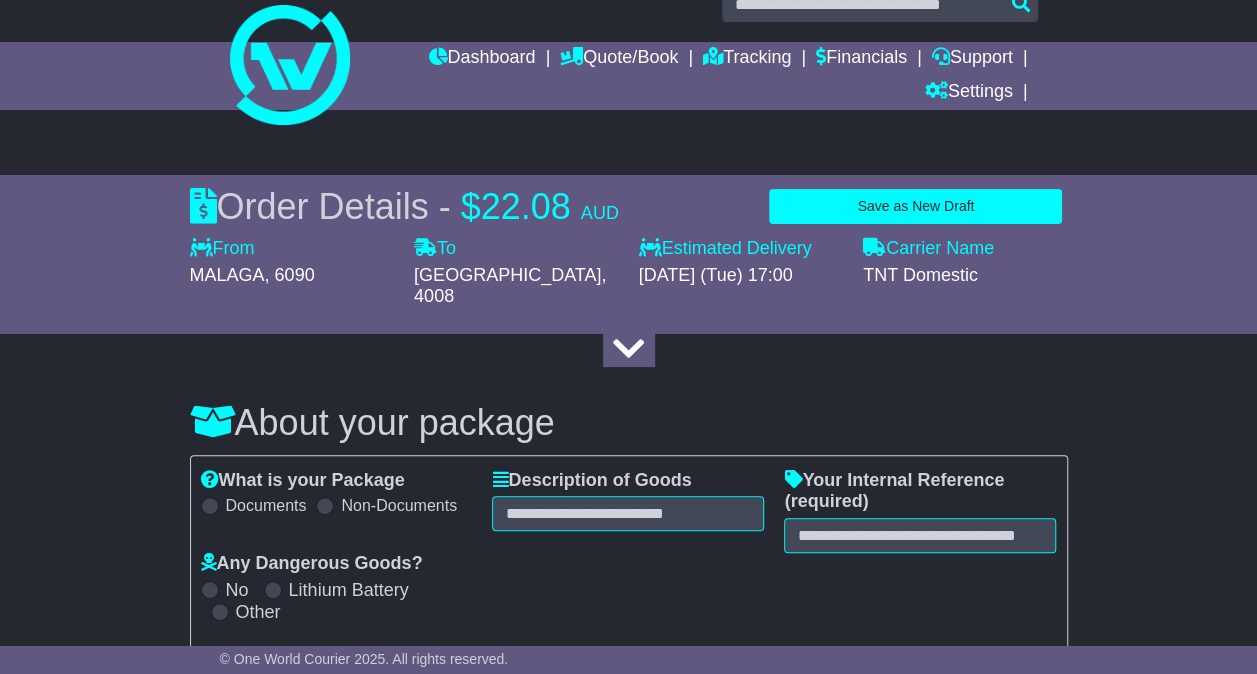 scroll, scrollTop: 0, scrollLeft: 0, axis: both 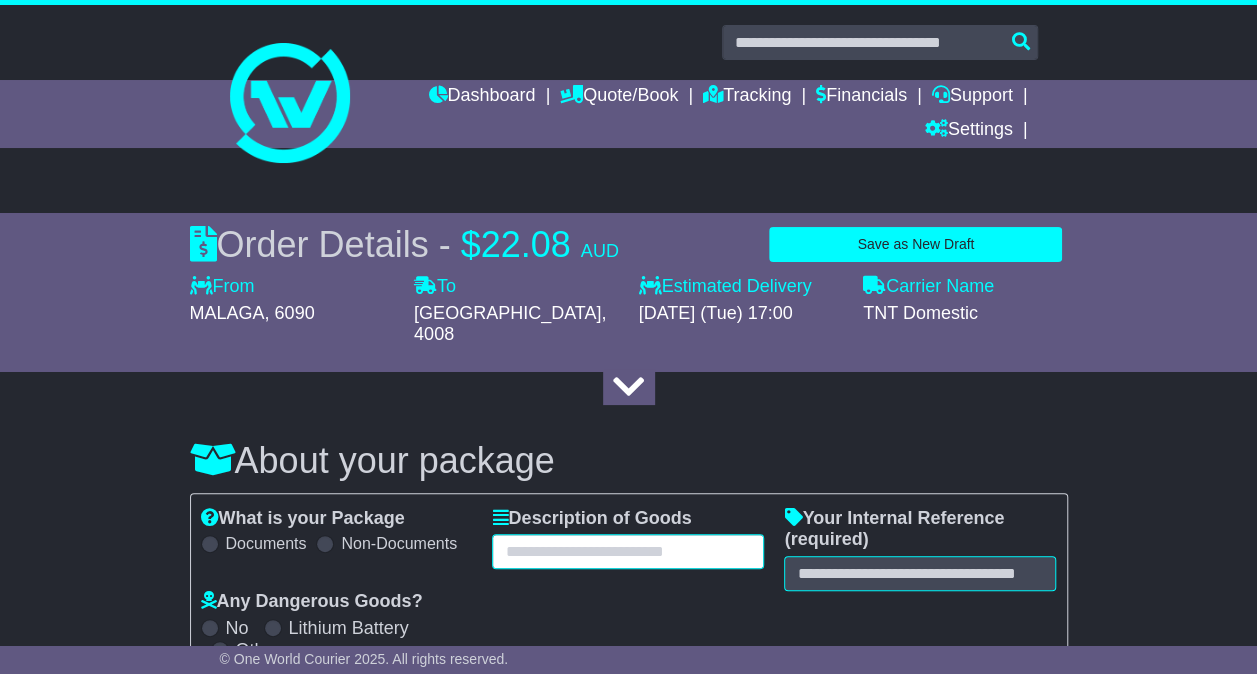 drag, startPoint x: 622, startPoint y: 548, endPoint x: 578, endPoint y: 545, distance: 44.102154 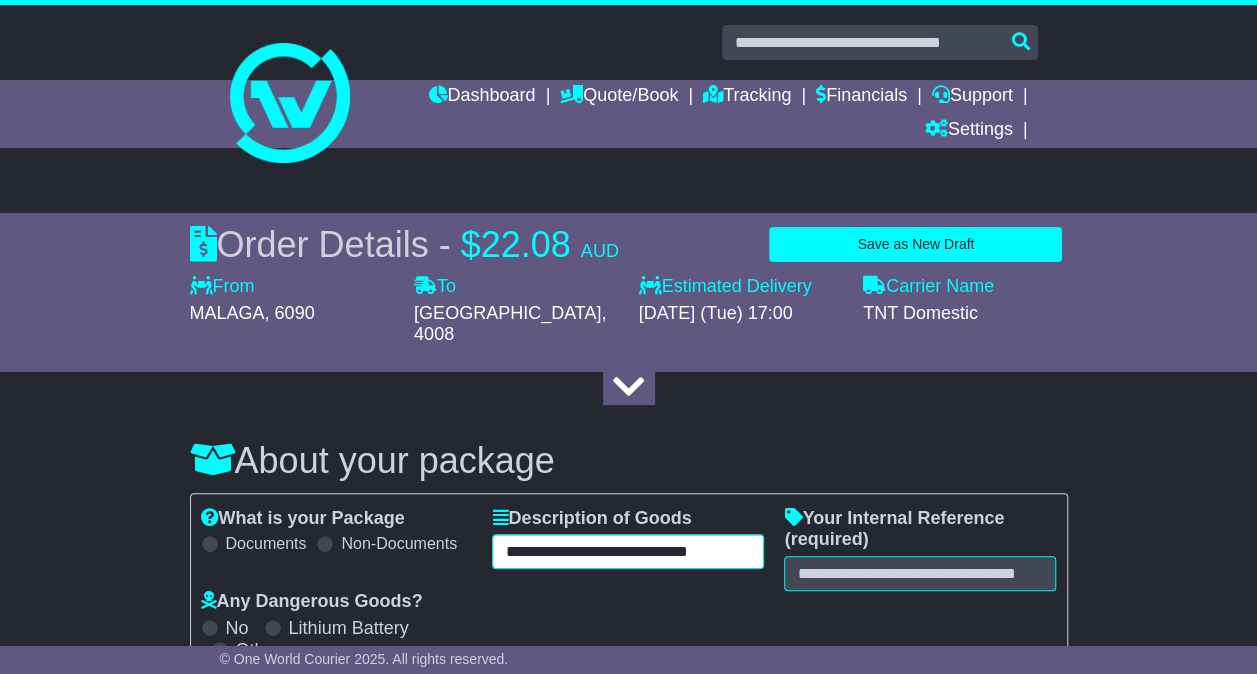 scroll, scrollTop: 0, scrollLeft: 25, axis: horizontal 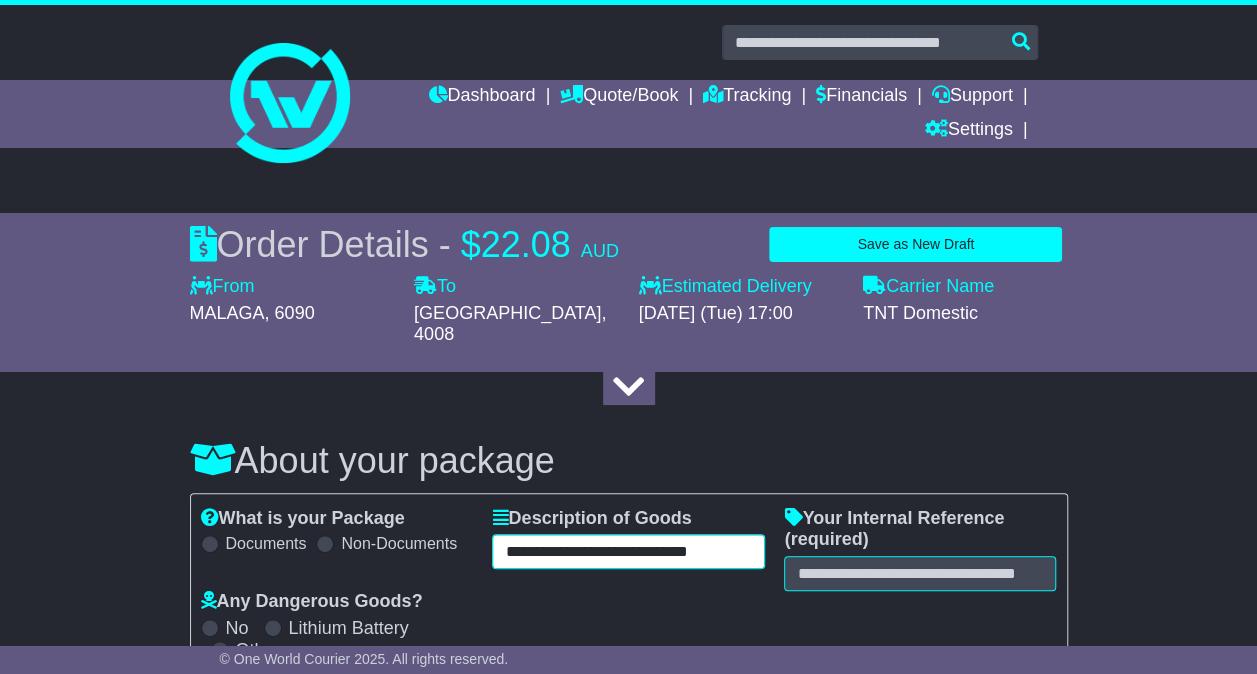 type on "**********" 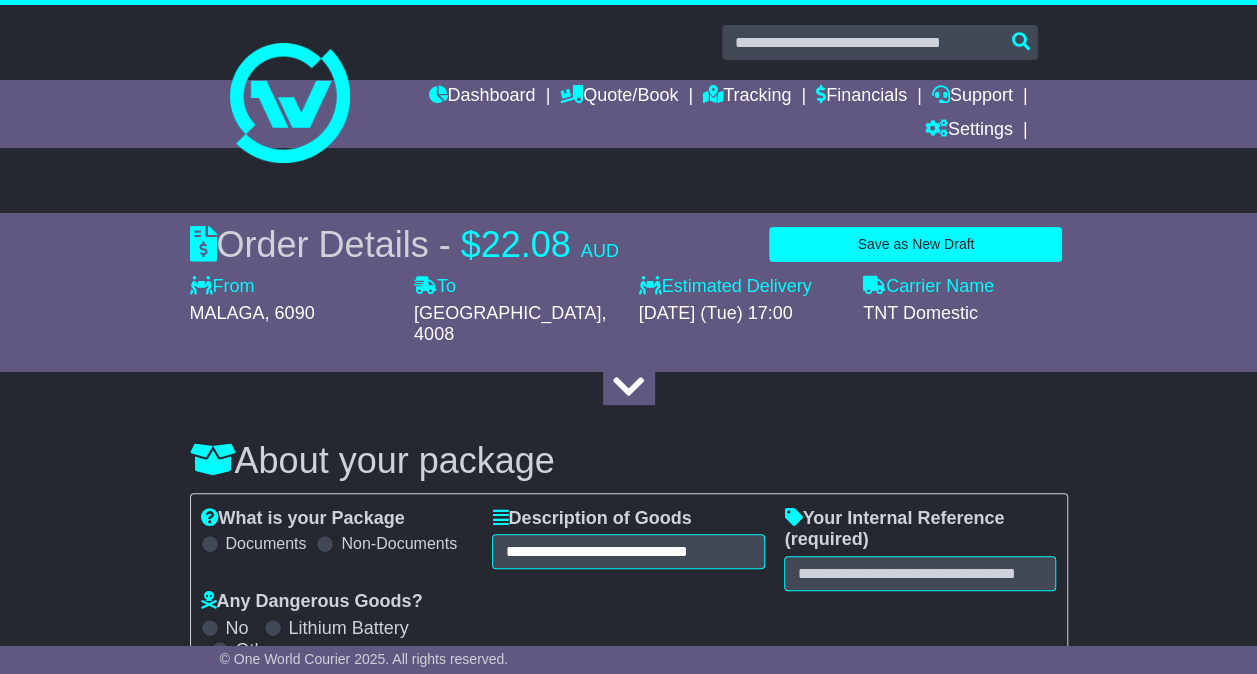 scroll, scrollTop: 0, scrollLeft: 0, axis: both 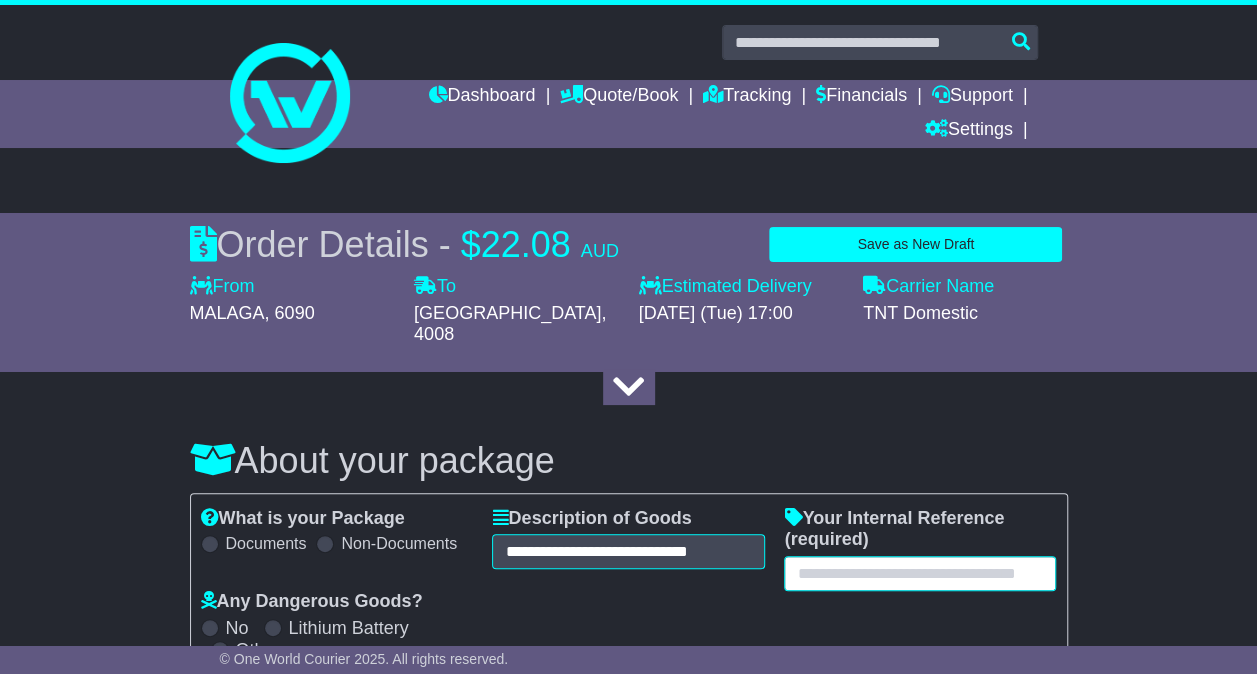 click at bounding box center [920, 573] 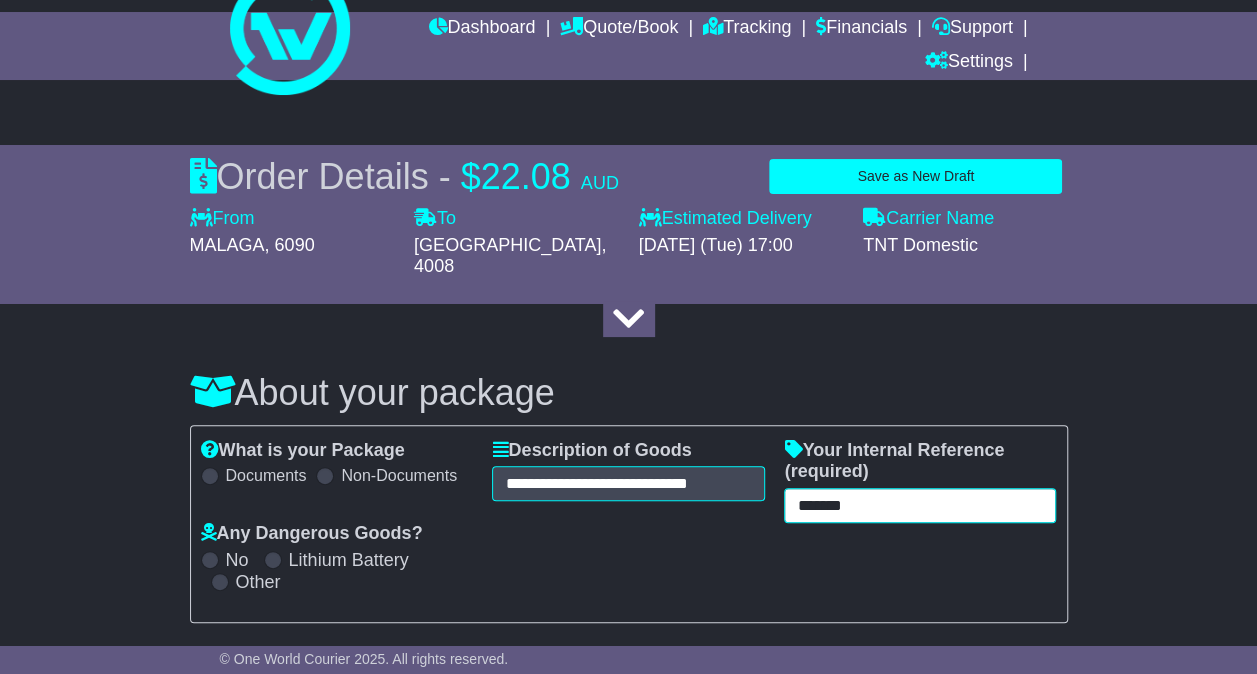 scroll, scrollTop: 100, scrollLeft: 0, axis: vertical 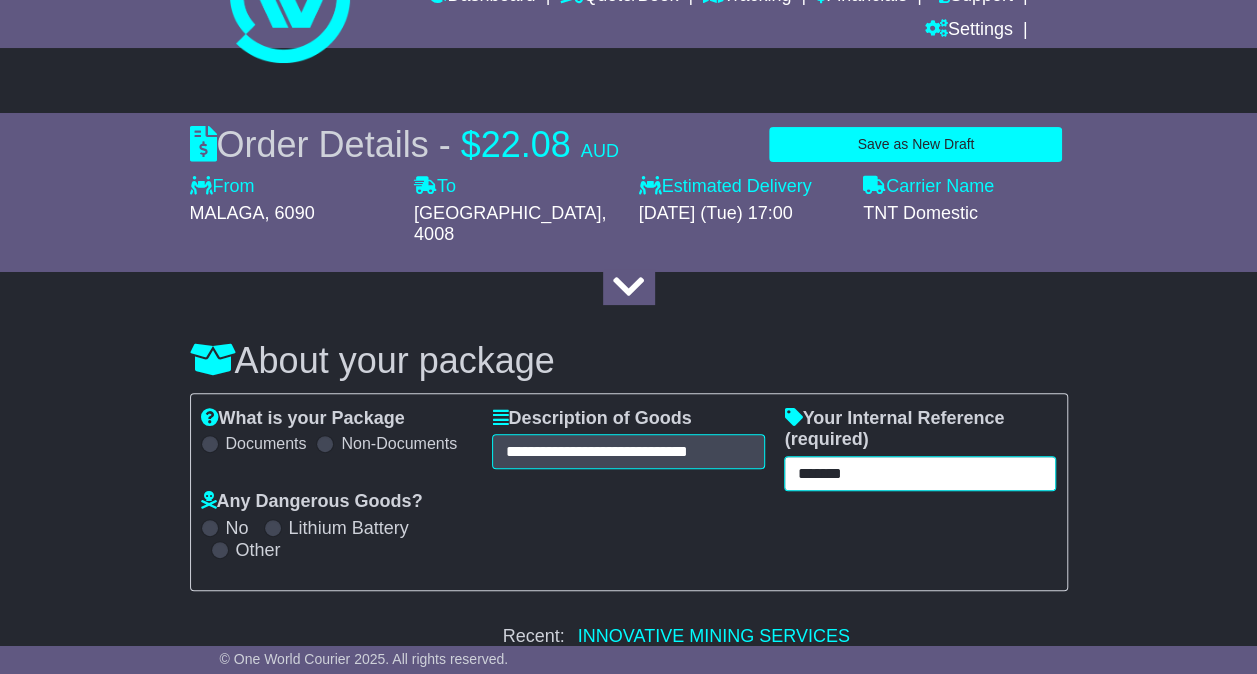 type on "*******" 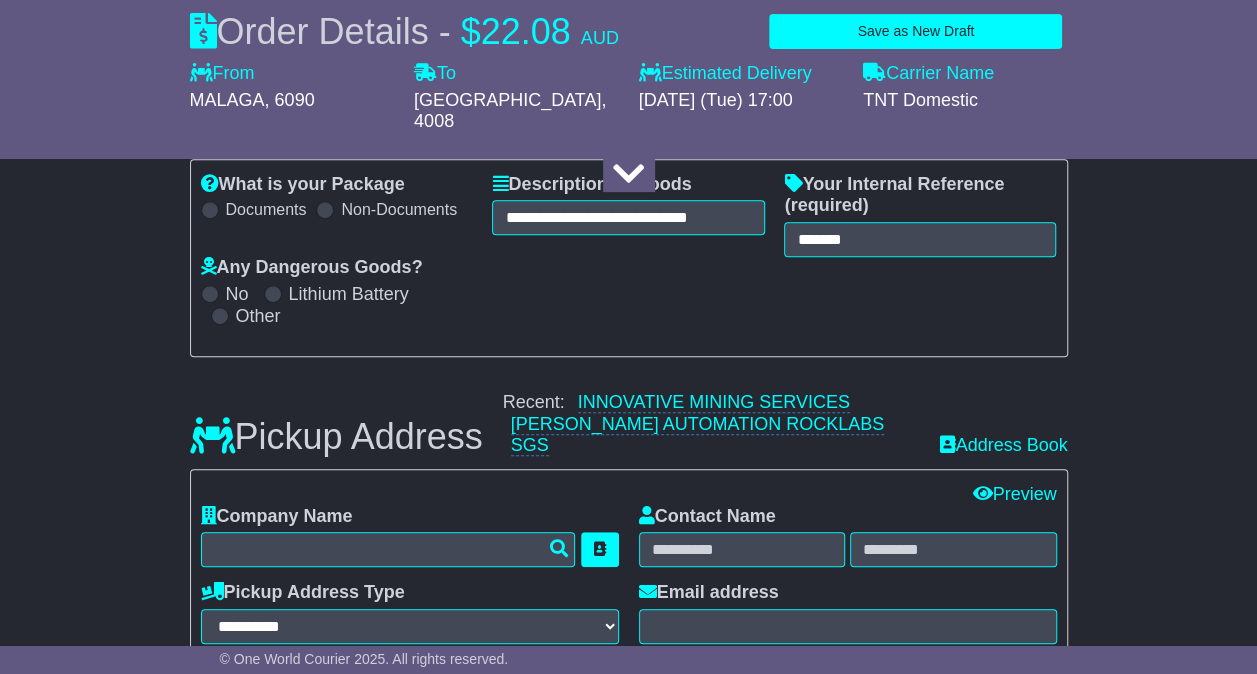 scroll, scrollTop: 400, scrollLeft: 0, axis: vertical 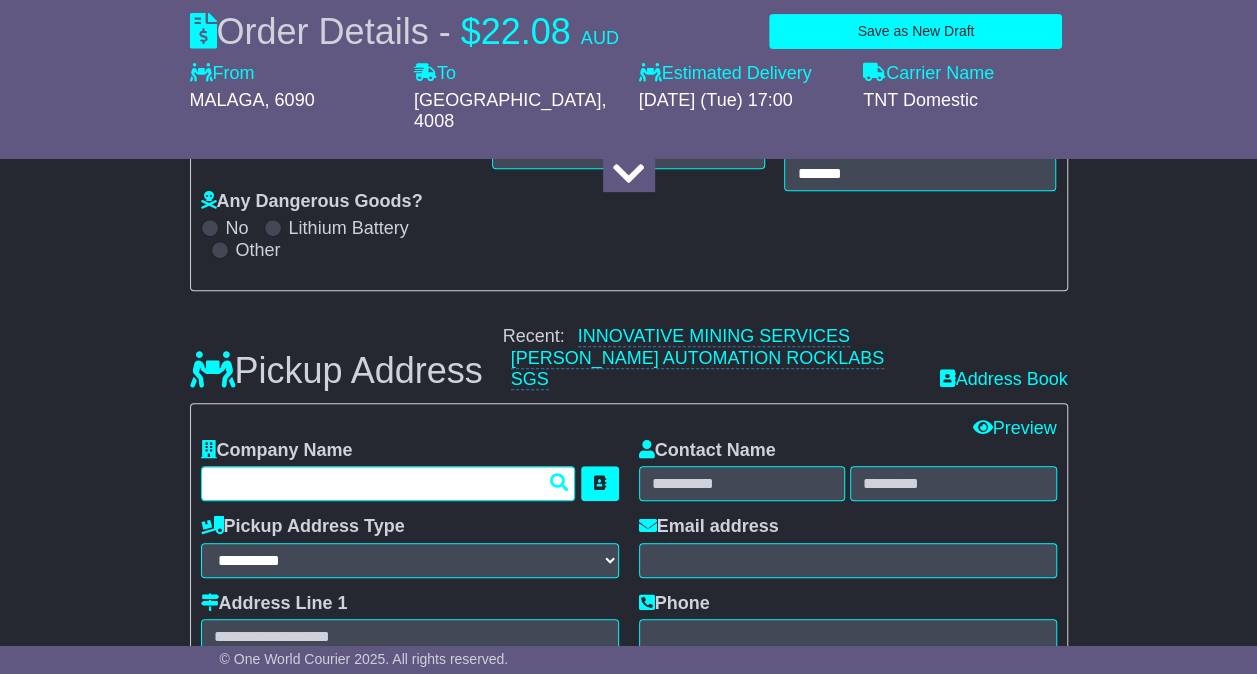click at bounding box center (388, 483) 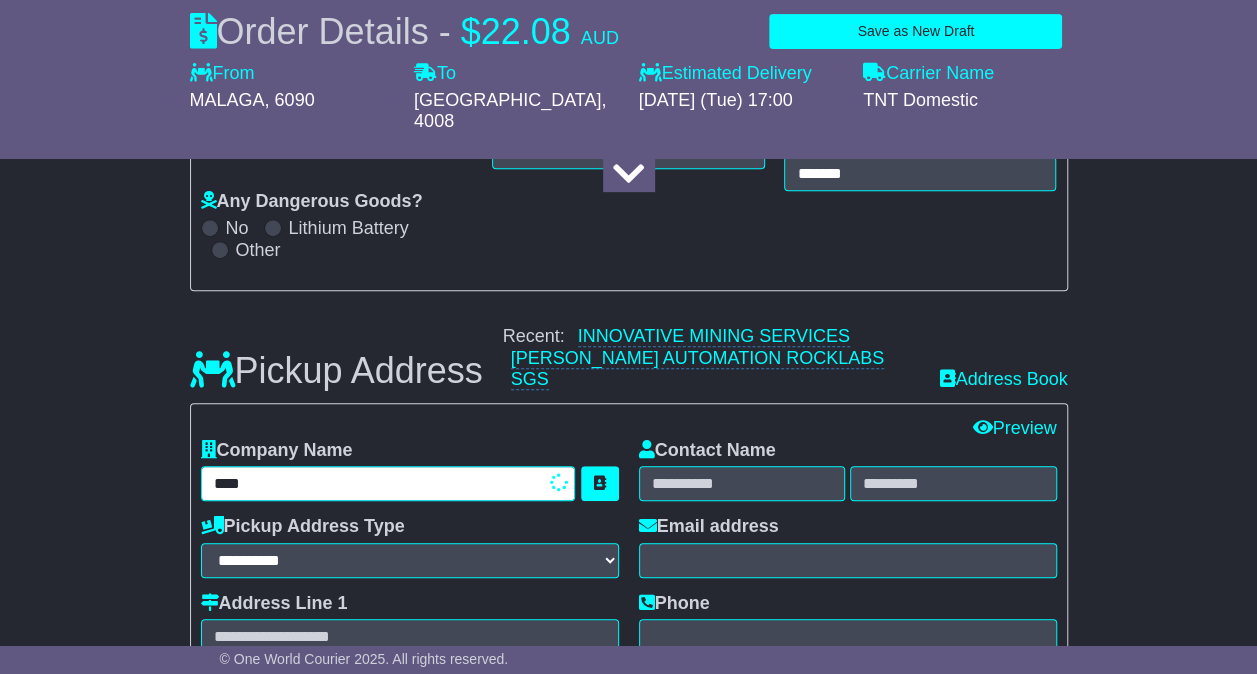 type on "*****" 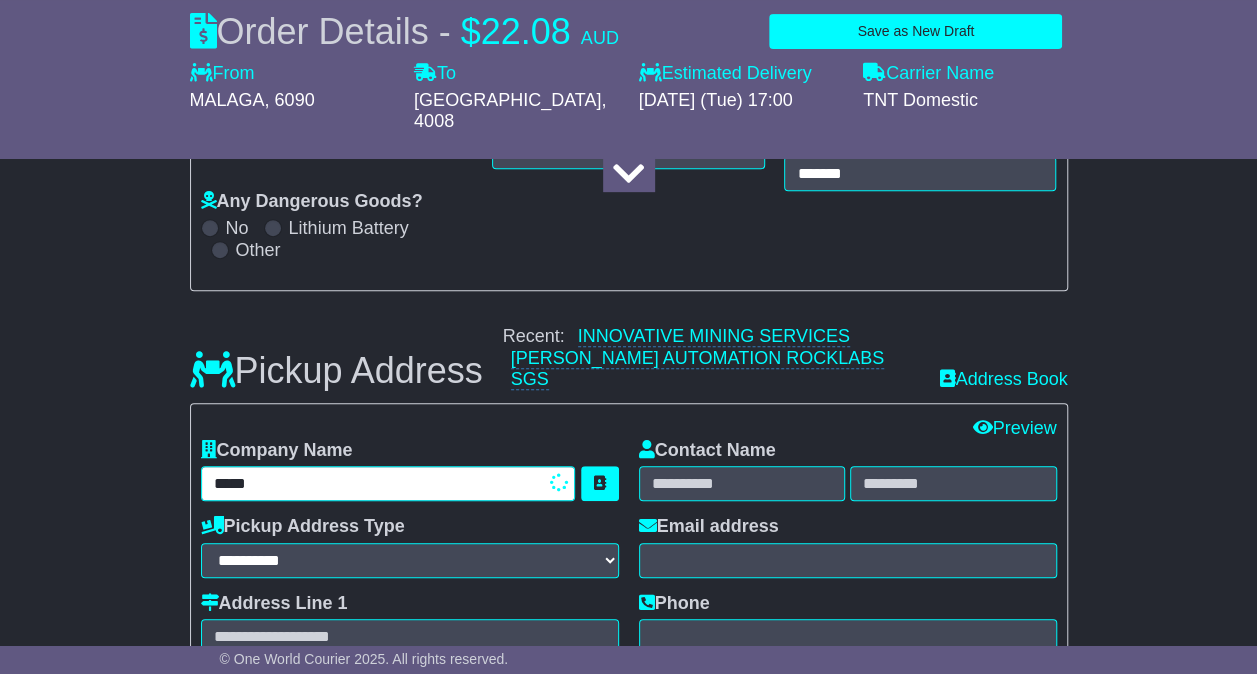 type on "**********" 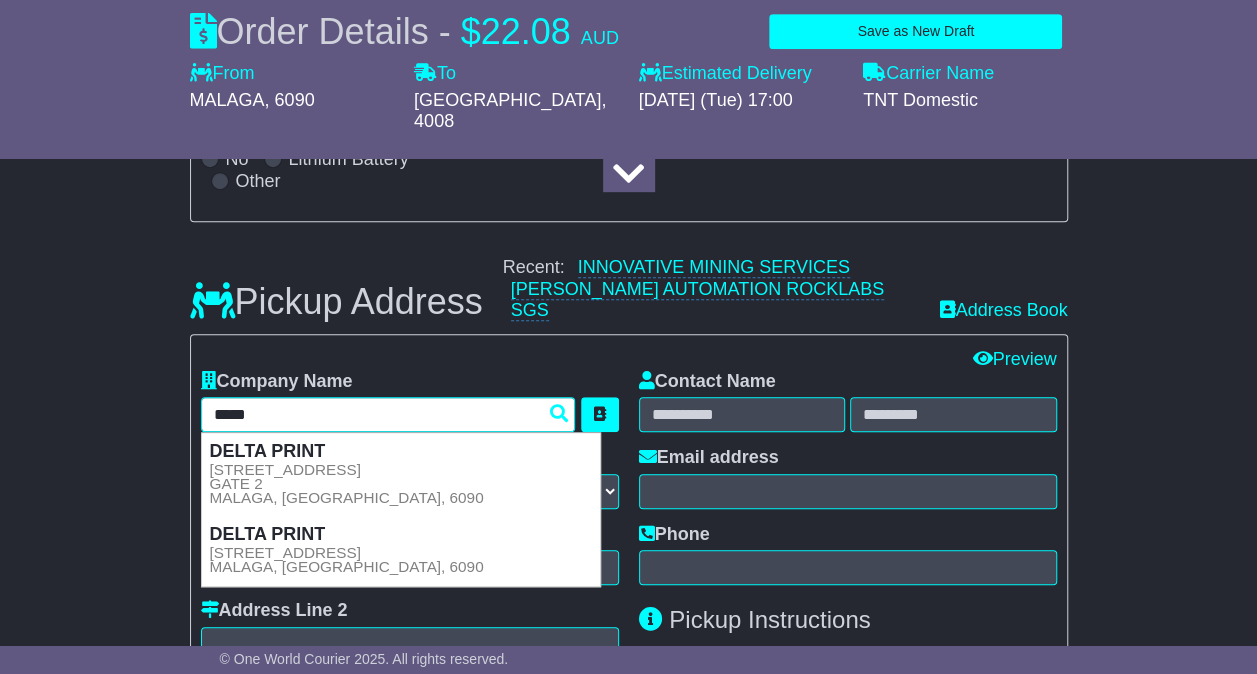 scroll, scrollTop: 500, scrollLeft: 0, axis: vertical 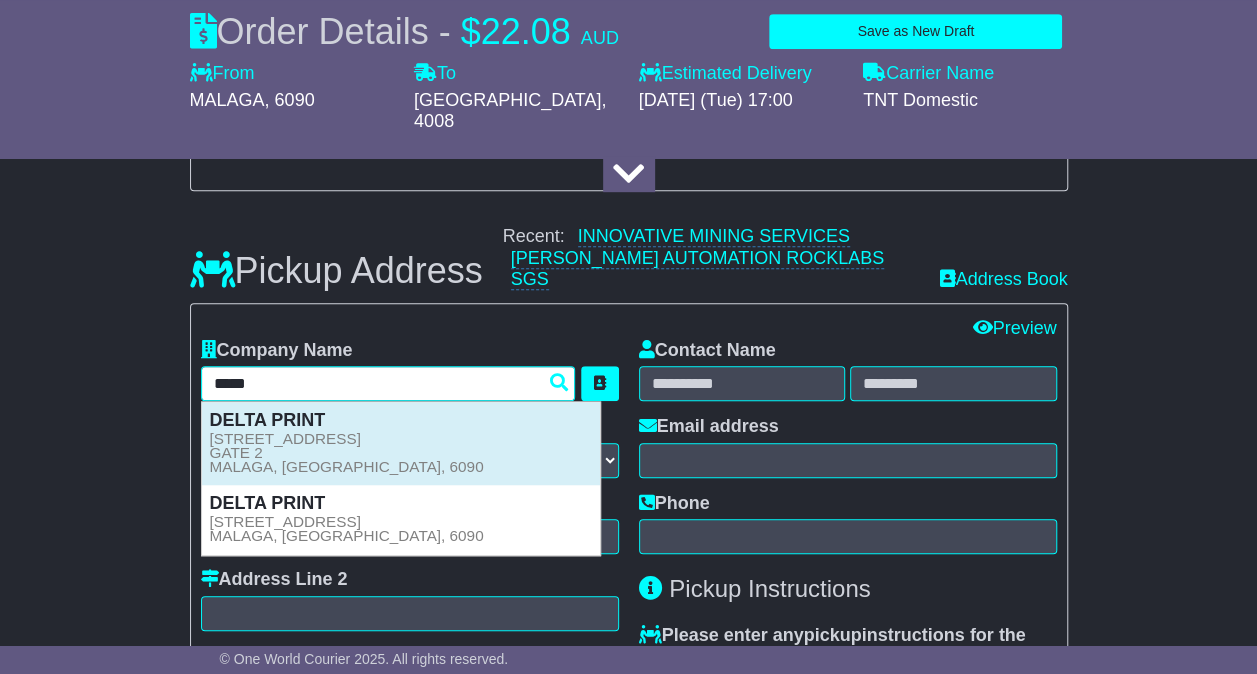 click on "23 Boulder Road GATE 2   MALAGA, WA, 6090" at bounding box center (347, 453) 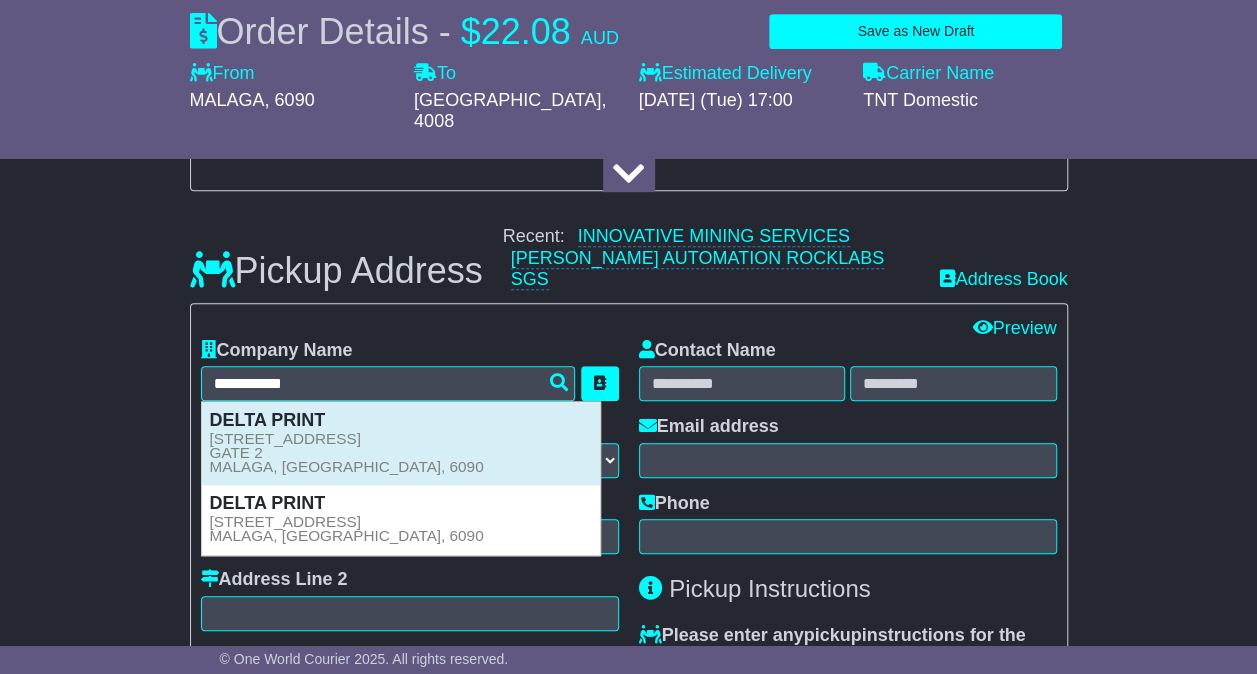 type 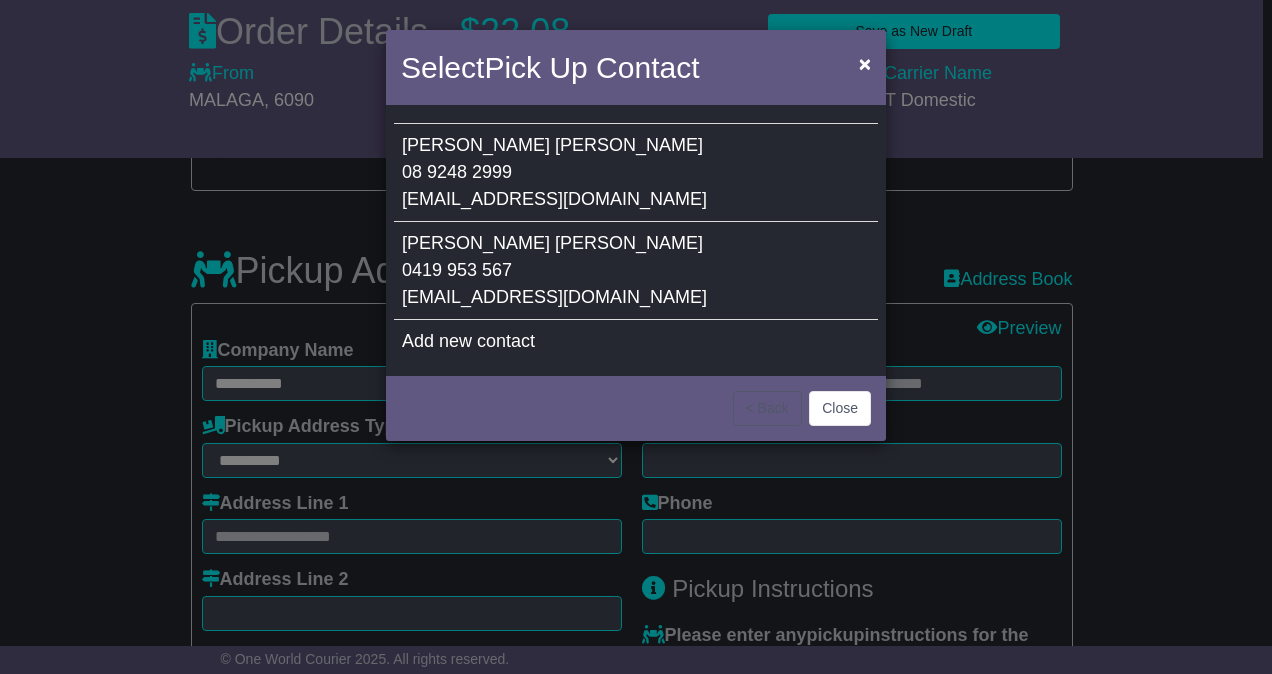 click on "MITCHELL   COX
08 9248 2999
despatch@deltaprint.com.au" at bounding box center (636, 173) 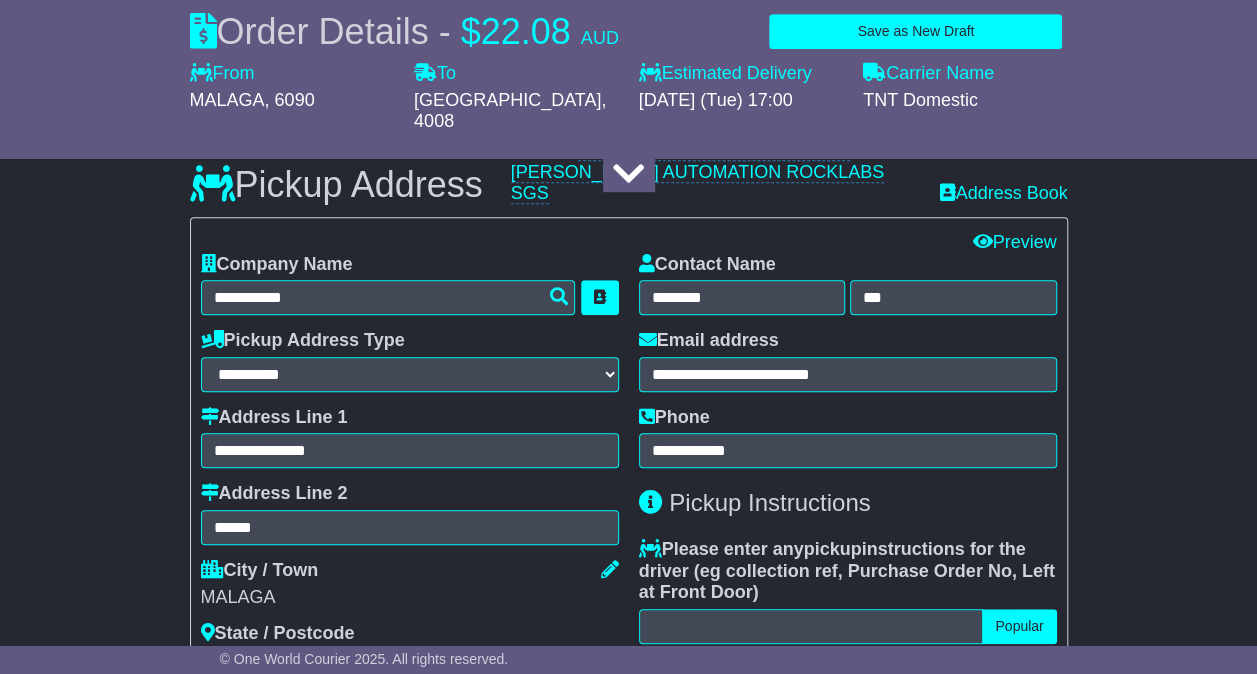 scroll, scrollTop: 700, scrollLeft: 0, axis: vertical 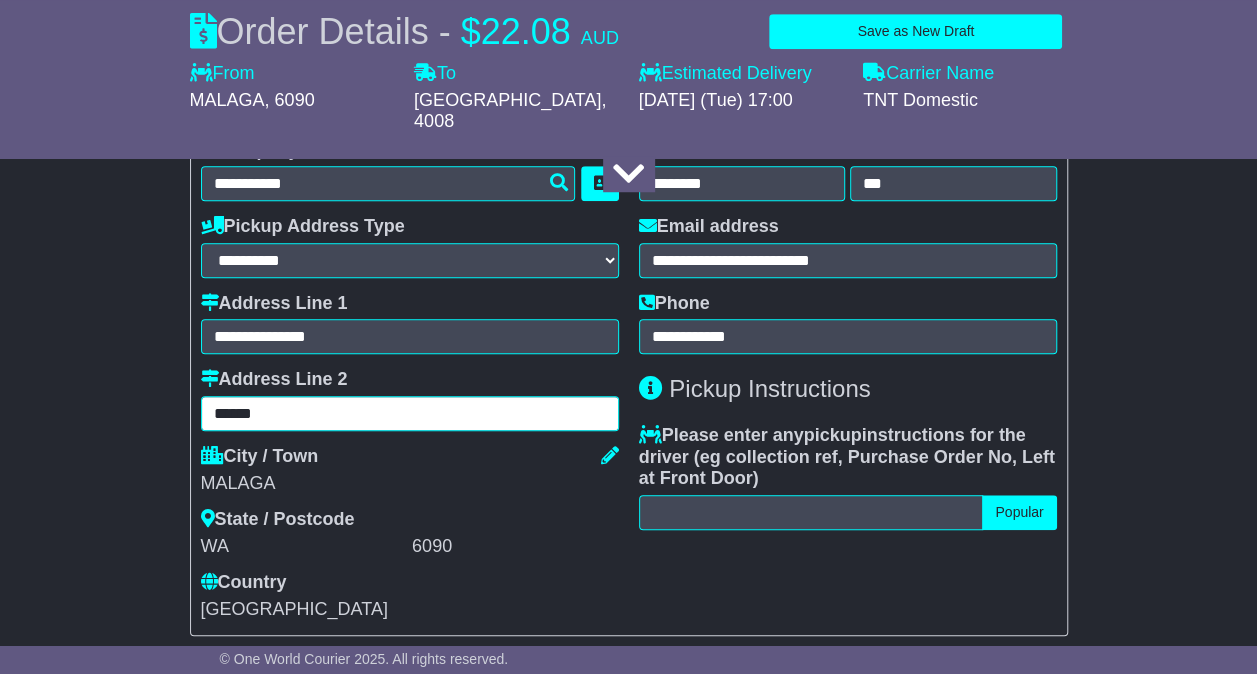 drag, startPoint x: 257, startPoint y: 410, endPoint x: 70, endPoint y: 420, distance: 187.26718 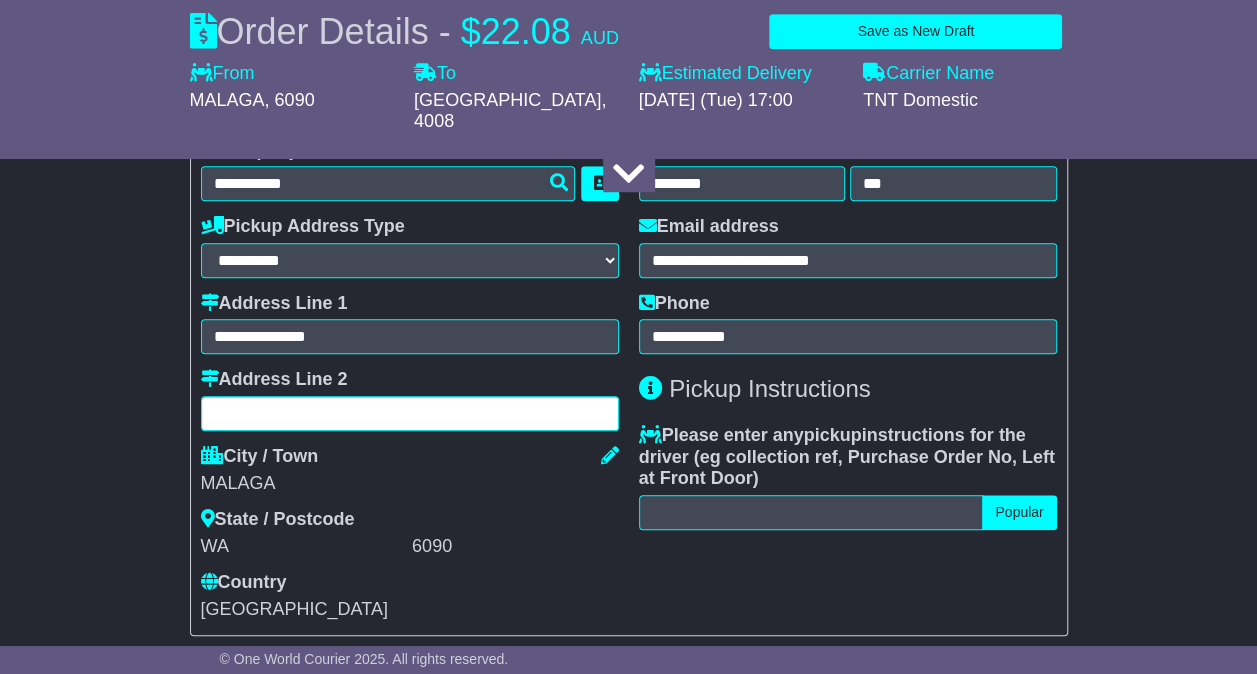 type 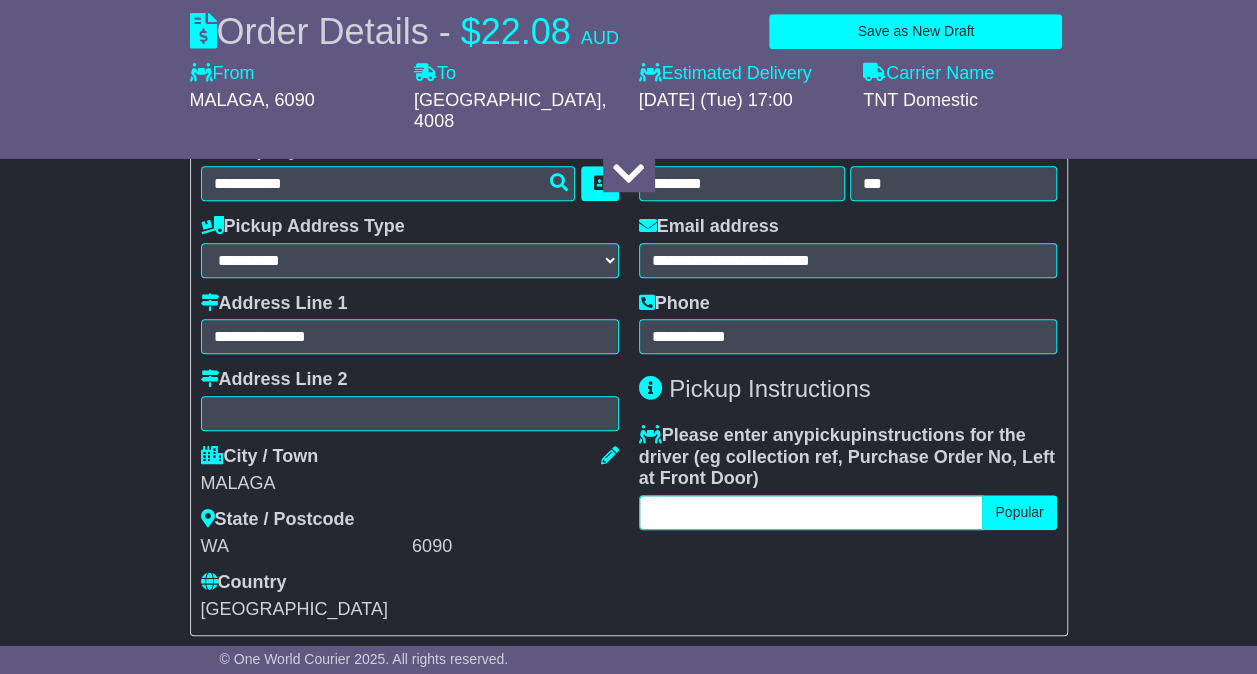 click at bounding box center [811, 512] 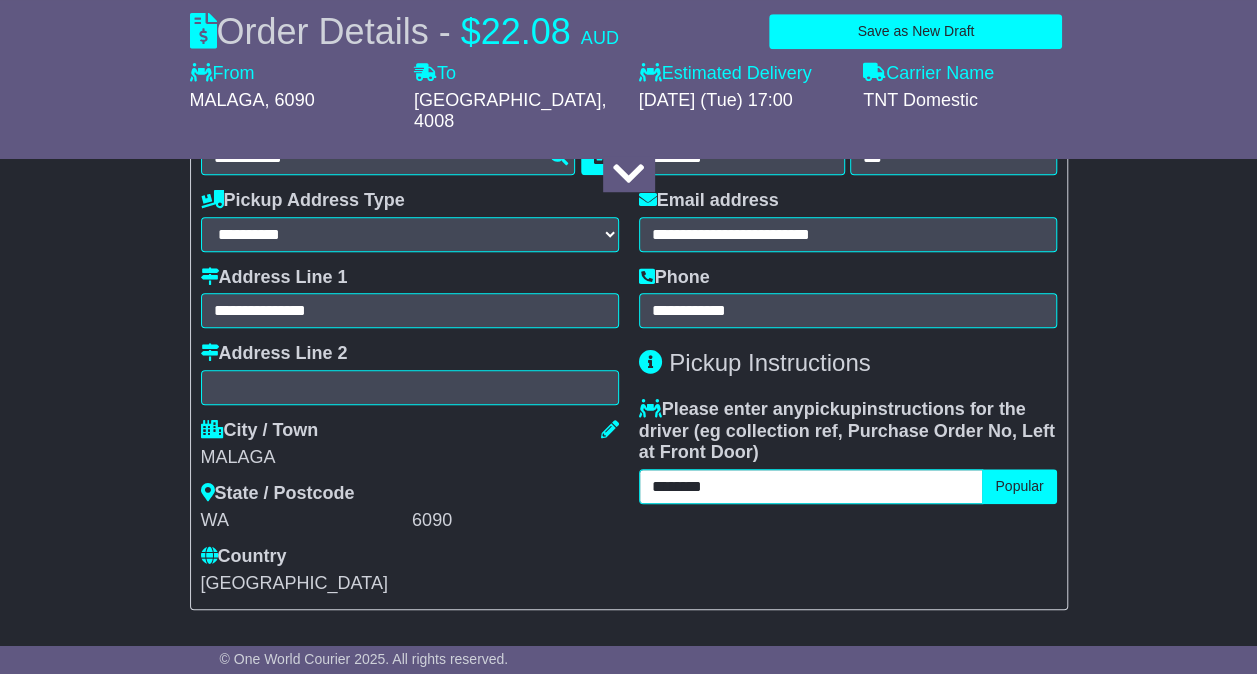 scroll, scrollTop: 500, scrollLeft: 0, axis: vertical 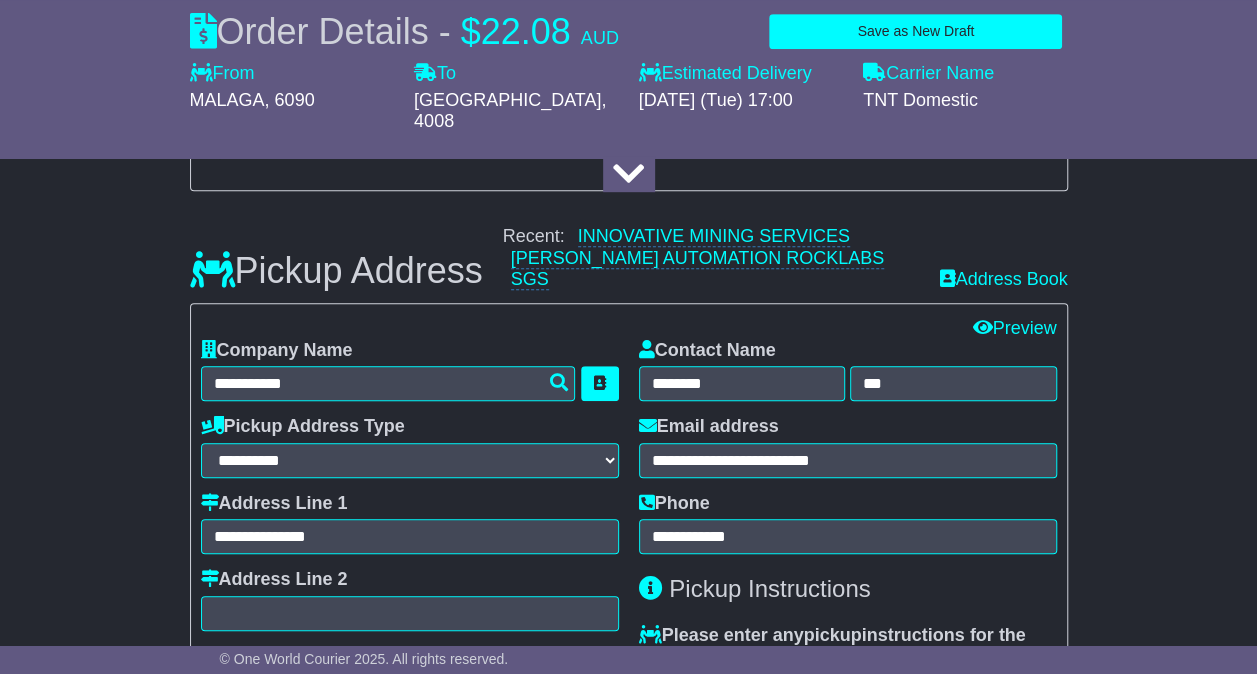 type on "********" 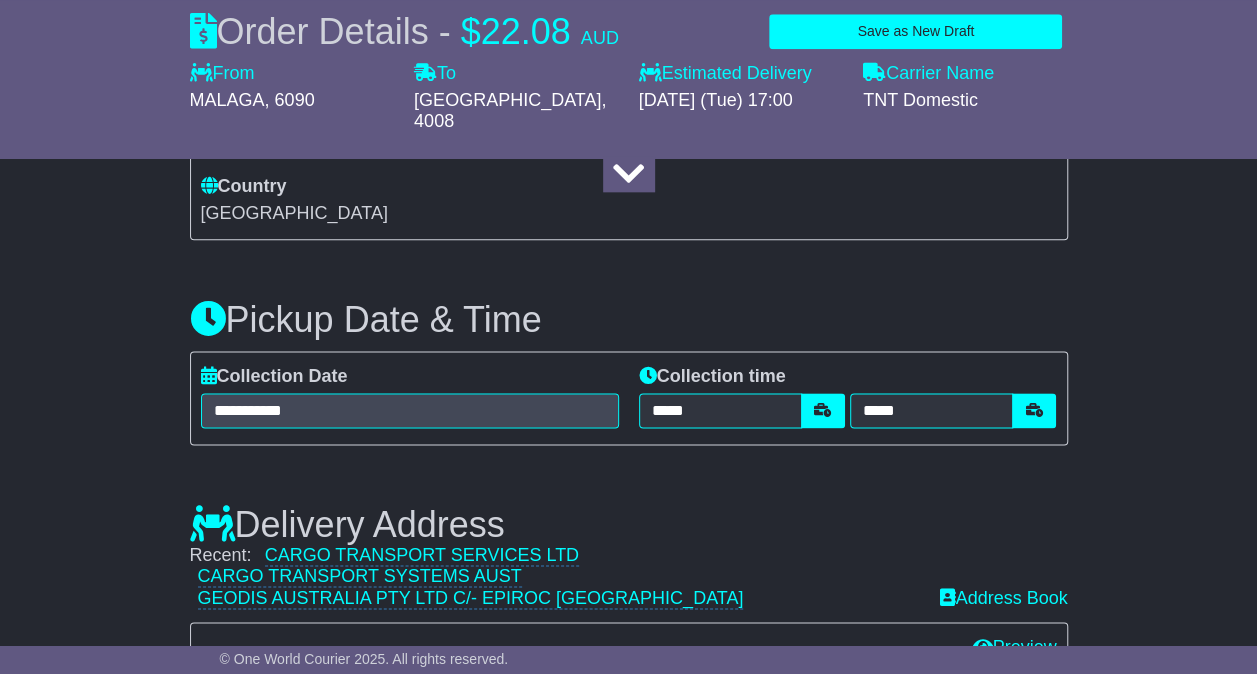 scroll, scrollTop: 1100, scrollLeft: 0, axis: vertical 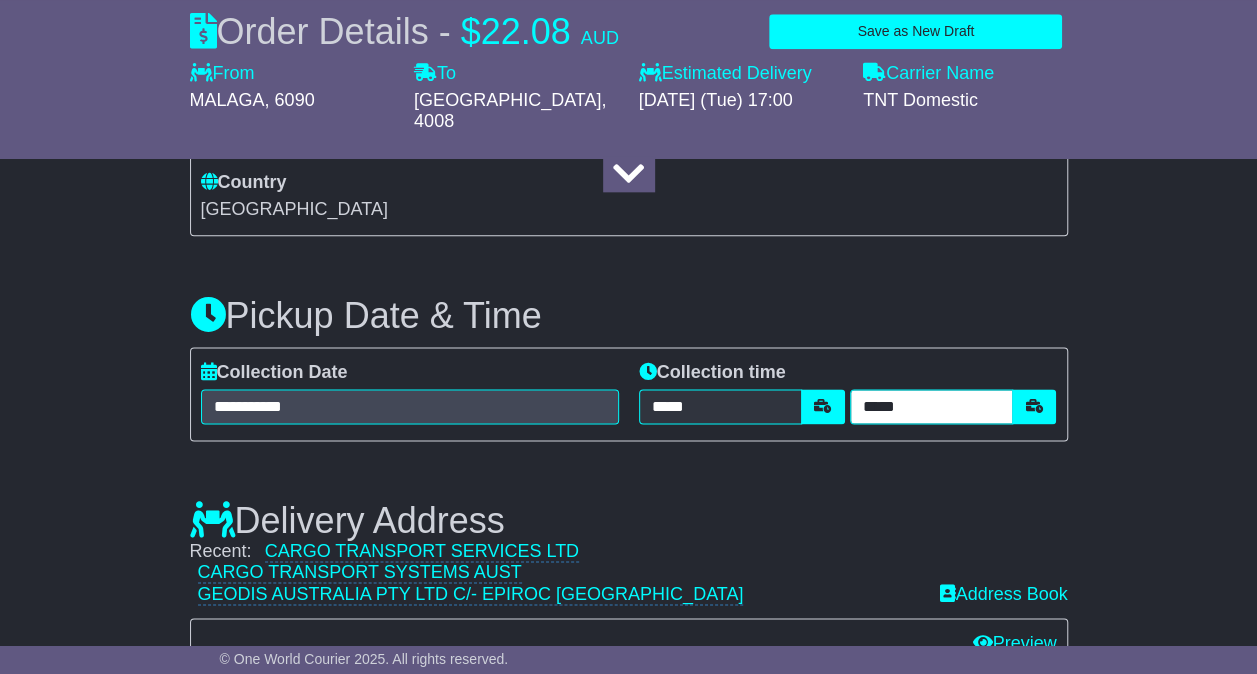 click on "*****" at bounding box center [931, 406] 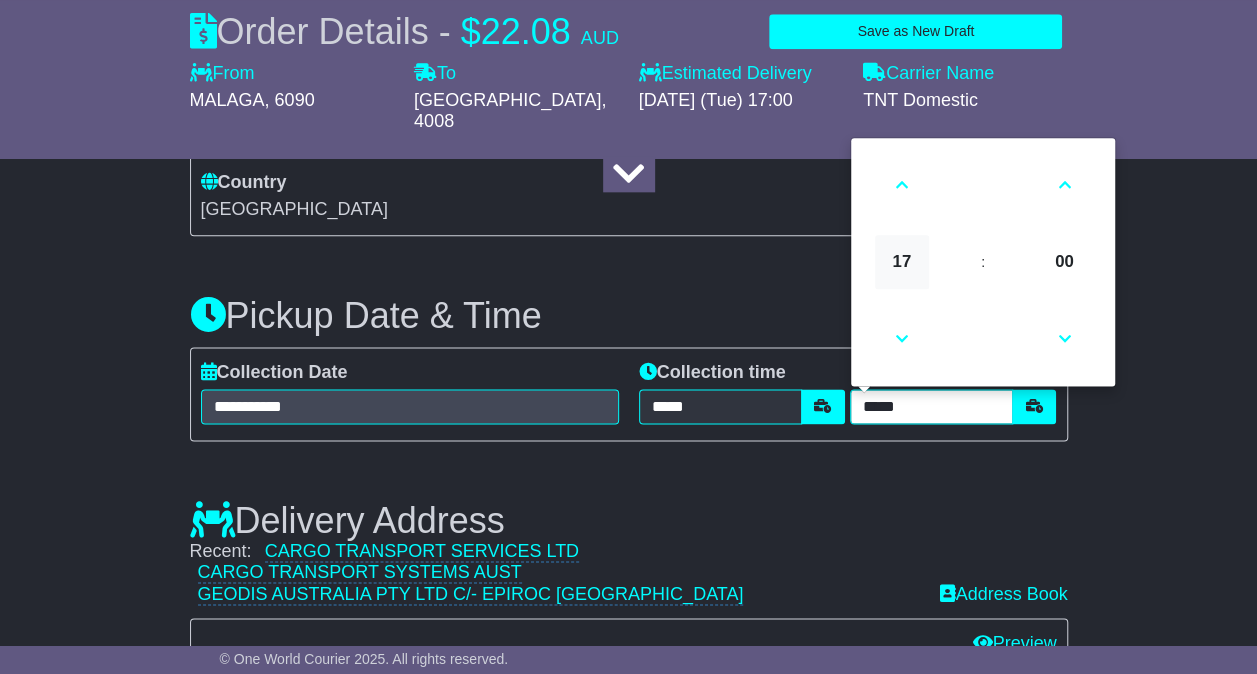 click on "17" at bounding box center (902, 262) 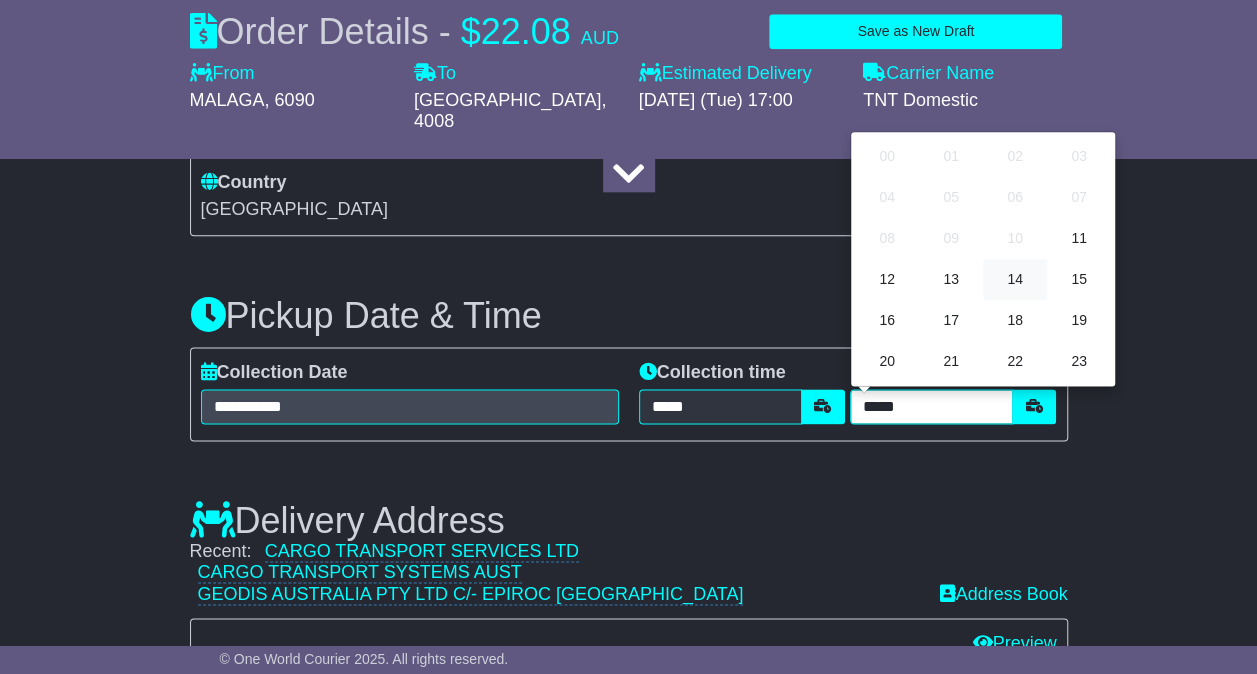 click on "14" at bounding box center [1015, 279] 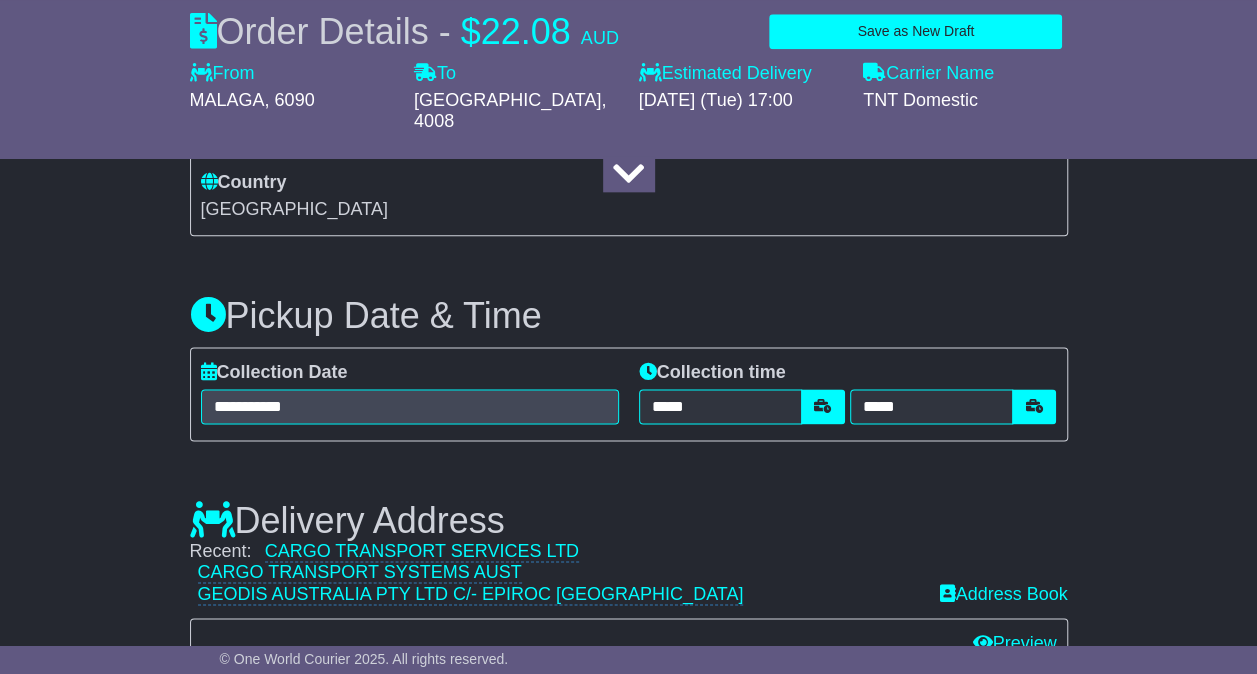 click on "Delivery Address
Recent:
CARGO TRANSPORT SERVICES LTD
CARGO TRANSPORT SYSTEMS AUST
GEODIS AUSTRALIA PTY LTD C/- EPIROC AUSTRALIA
Address Book
Edit All
Edit Contact
Preview
Company Name
QLD" at bounding box center (629, 810) 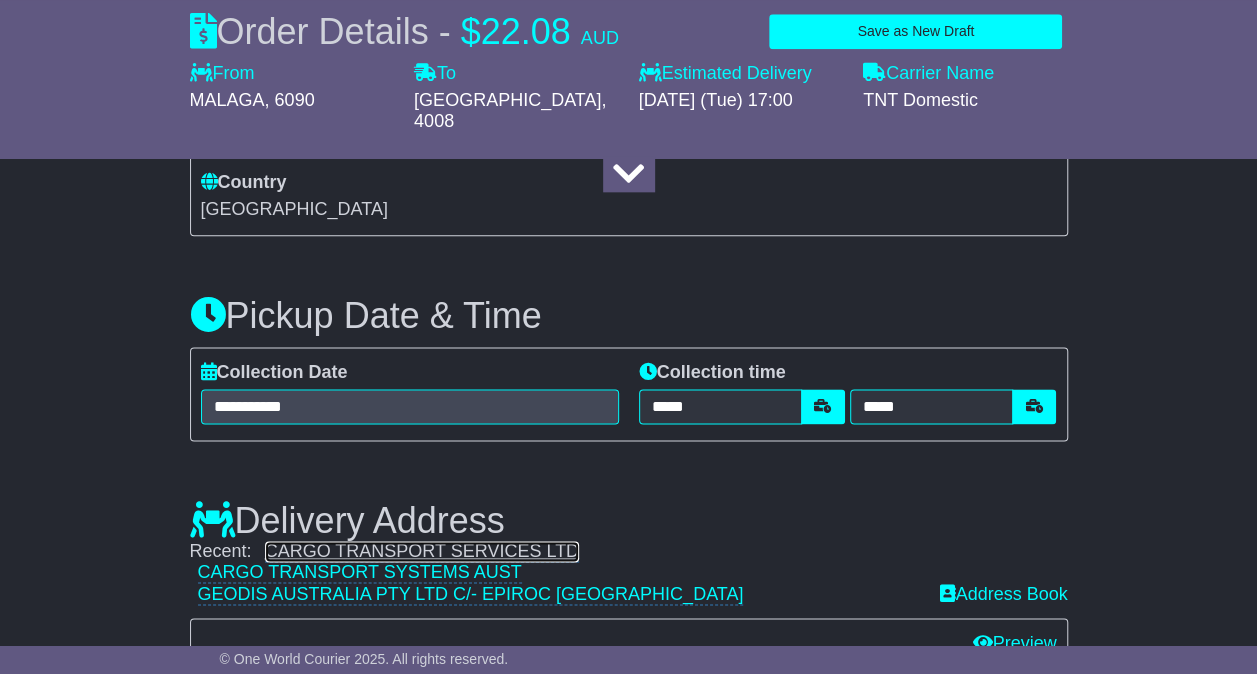 click on "CARGO TRANSPORT SERVICES LTD" at bounding box center [422, 551] 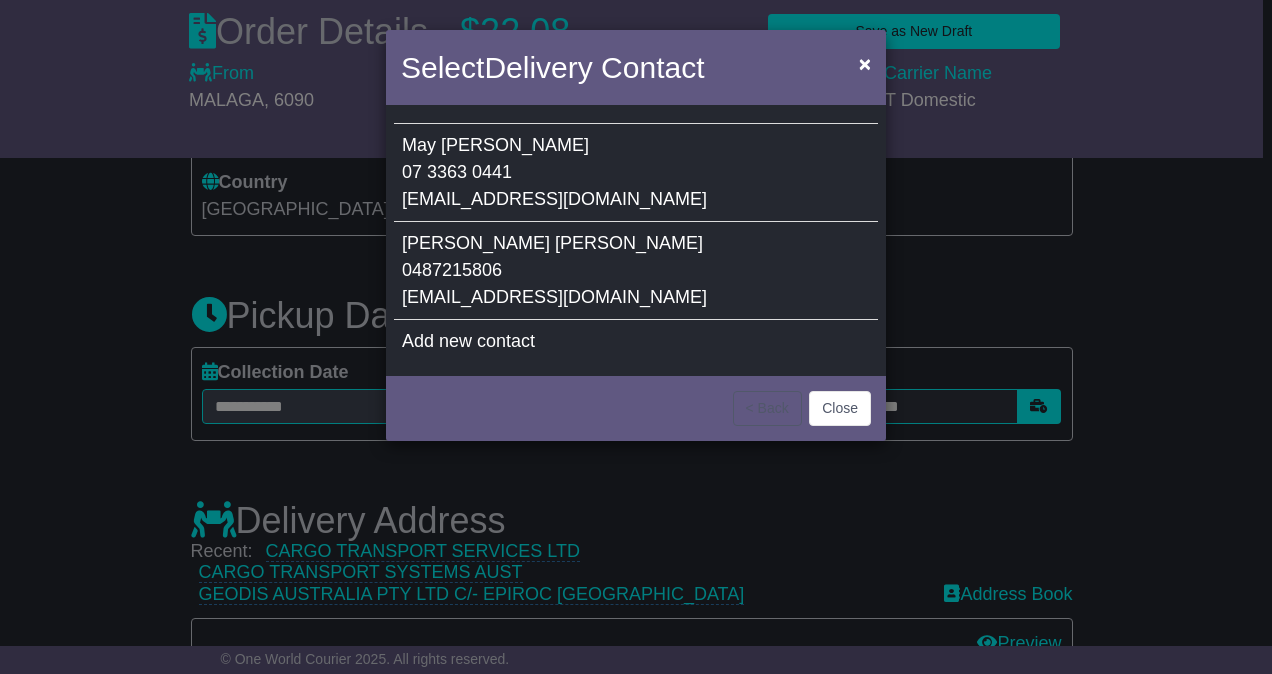click on "JULIE   MCKINNEY
0487215806
jvmckinneyphoto@gmail.com" at bounding box center (636, 271) 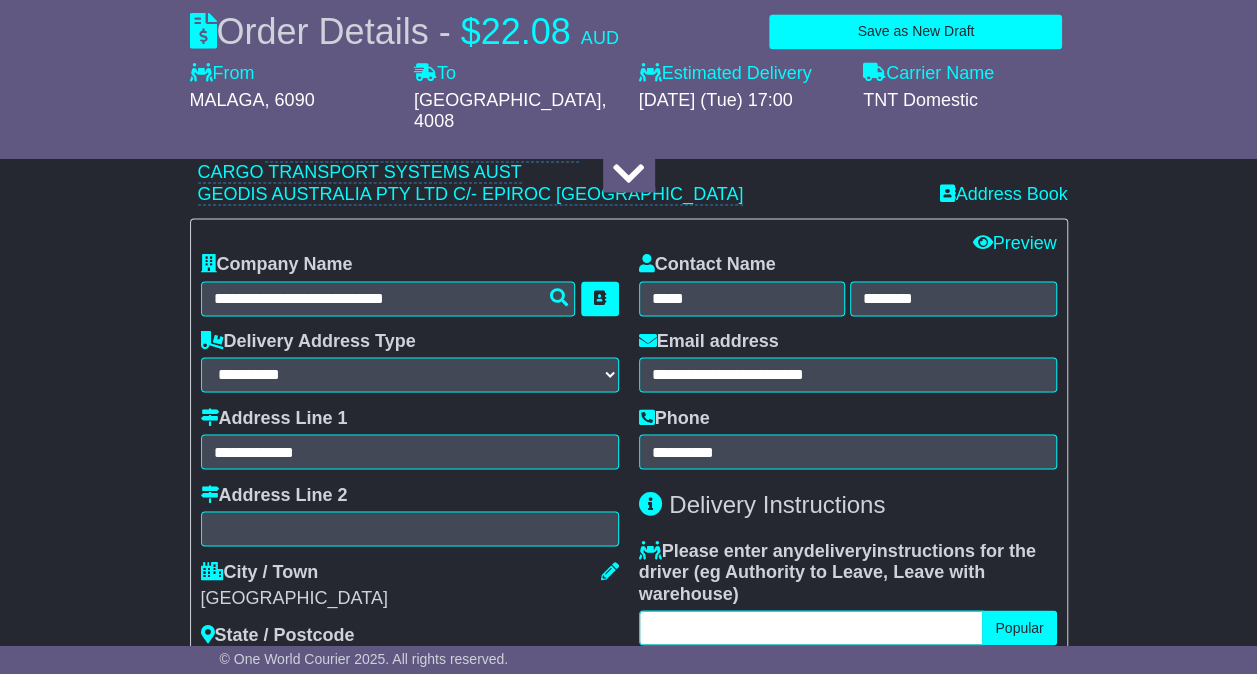 click at bounding box center (811, 627) 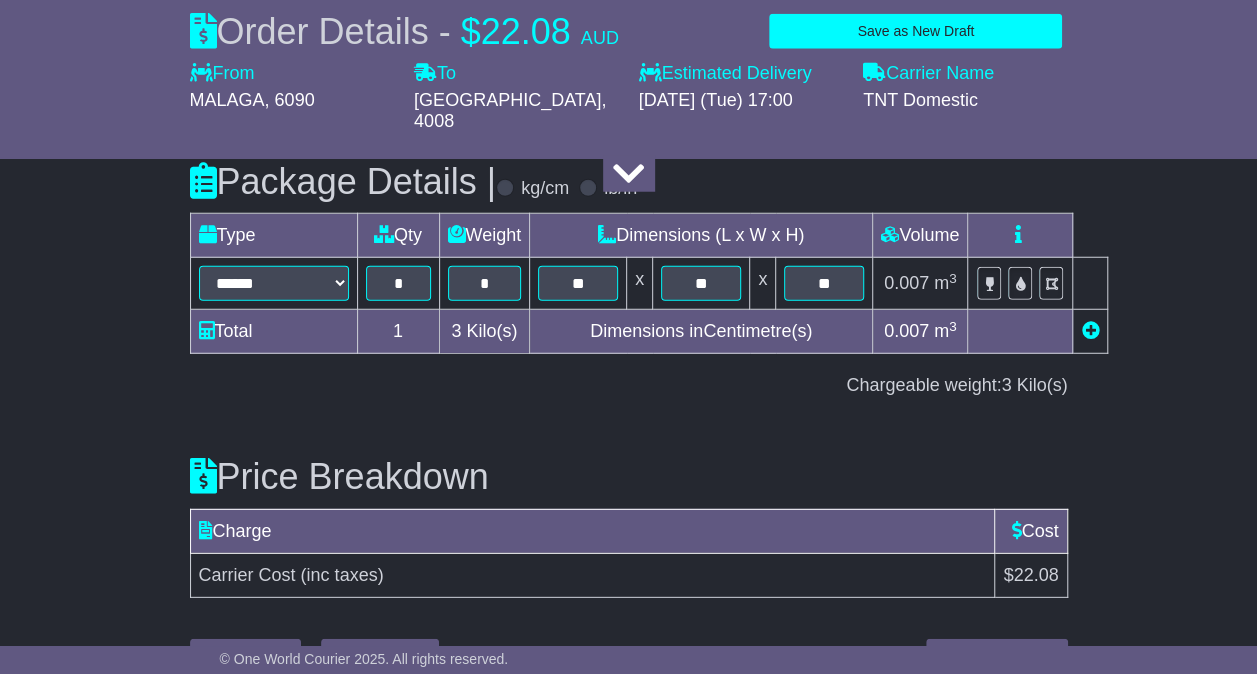 type on "*******" 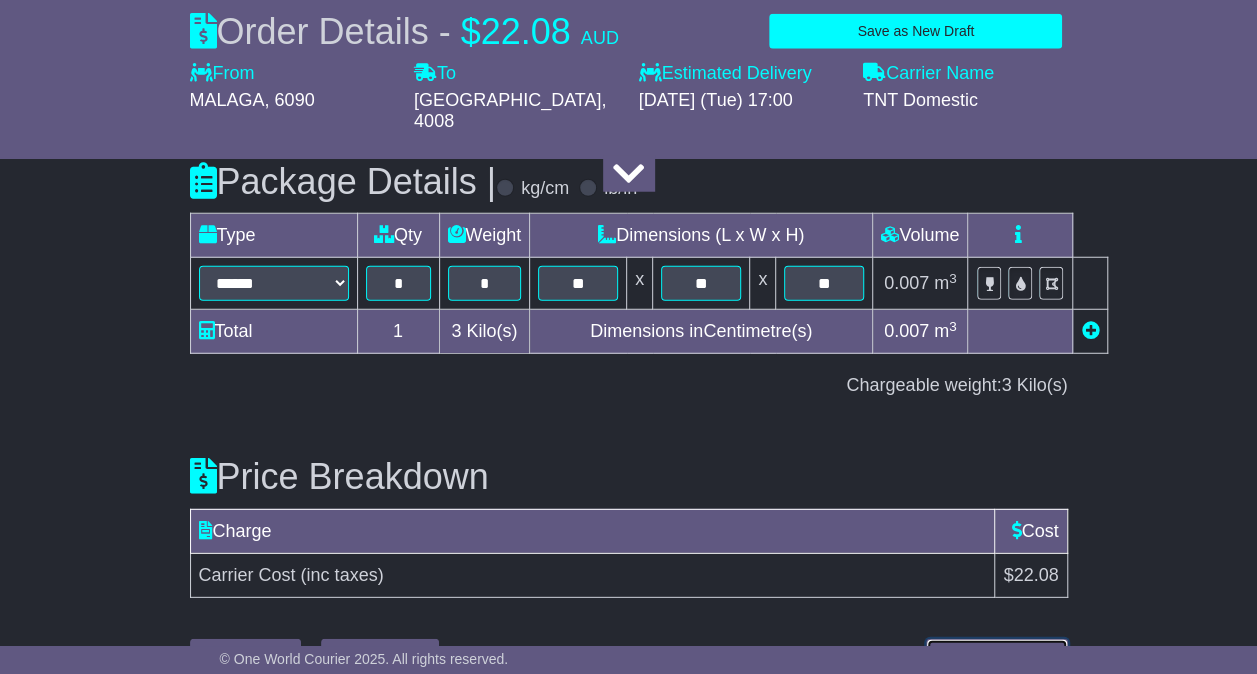 click on "Submit Your Order" at bounding box center [996, 656] 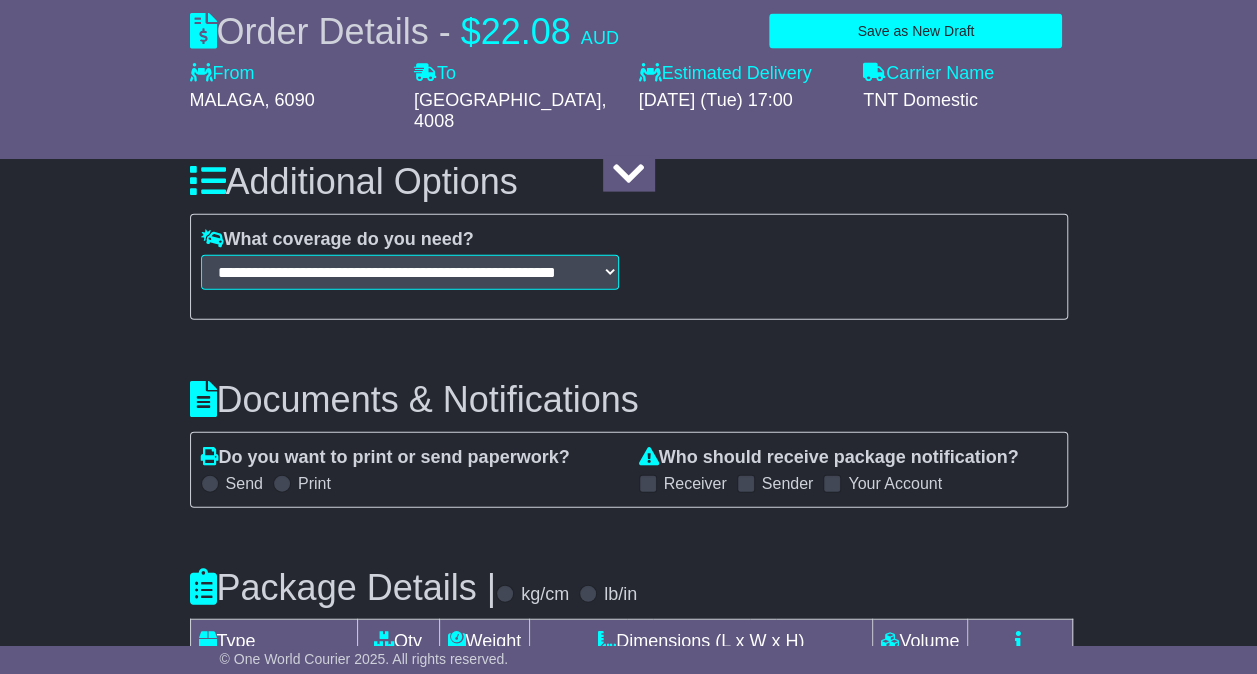 scroll, scrollTop: 2629, scrollLeft: 0, axis: vertical 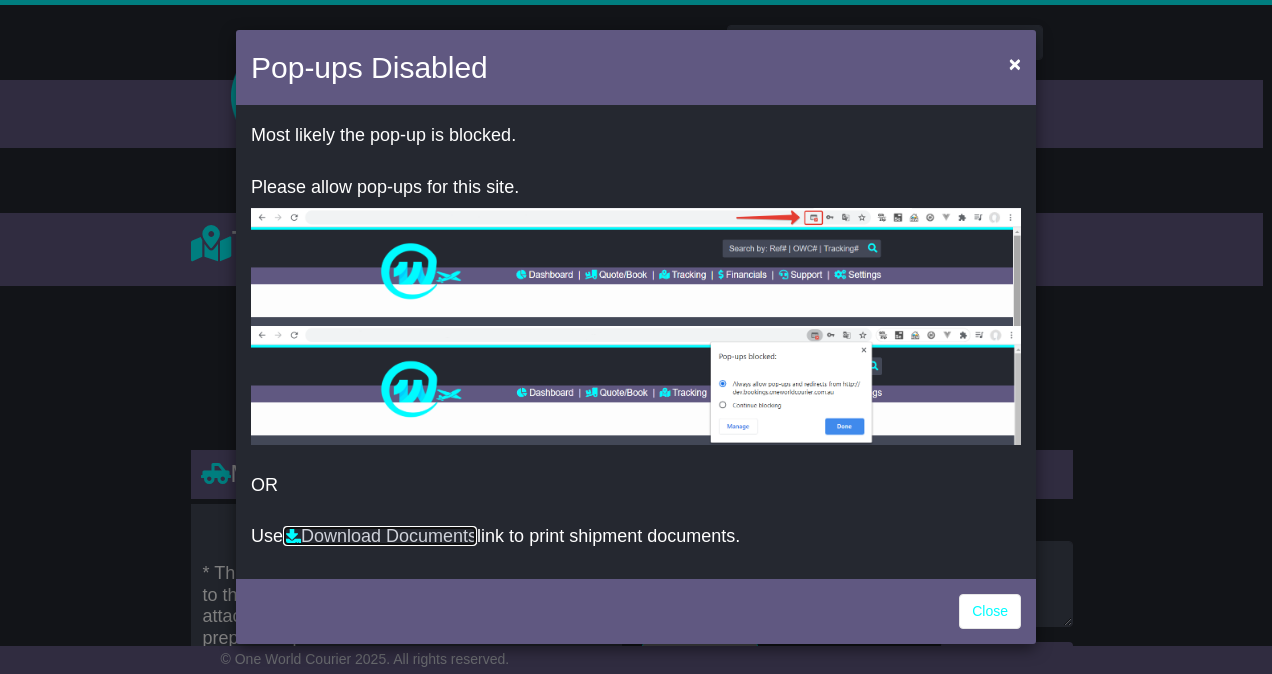 click on "Download Documents" at bounding box center (380, 536) 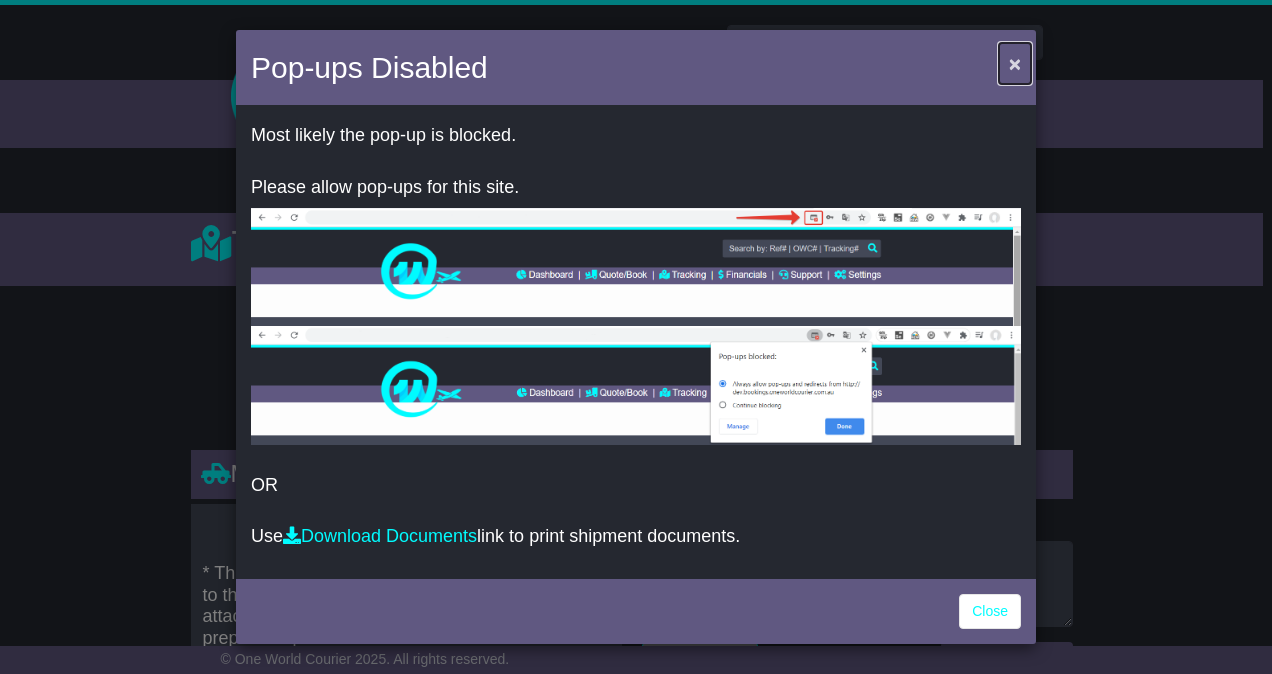 click on "×" at bounding box center [1015, 63] 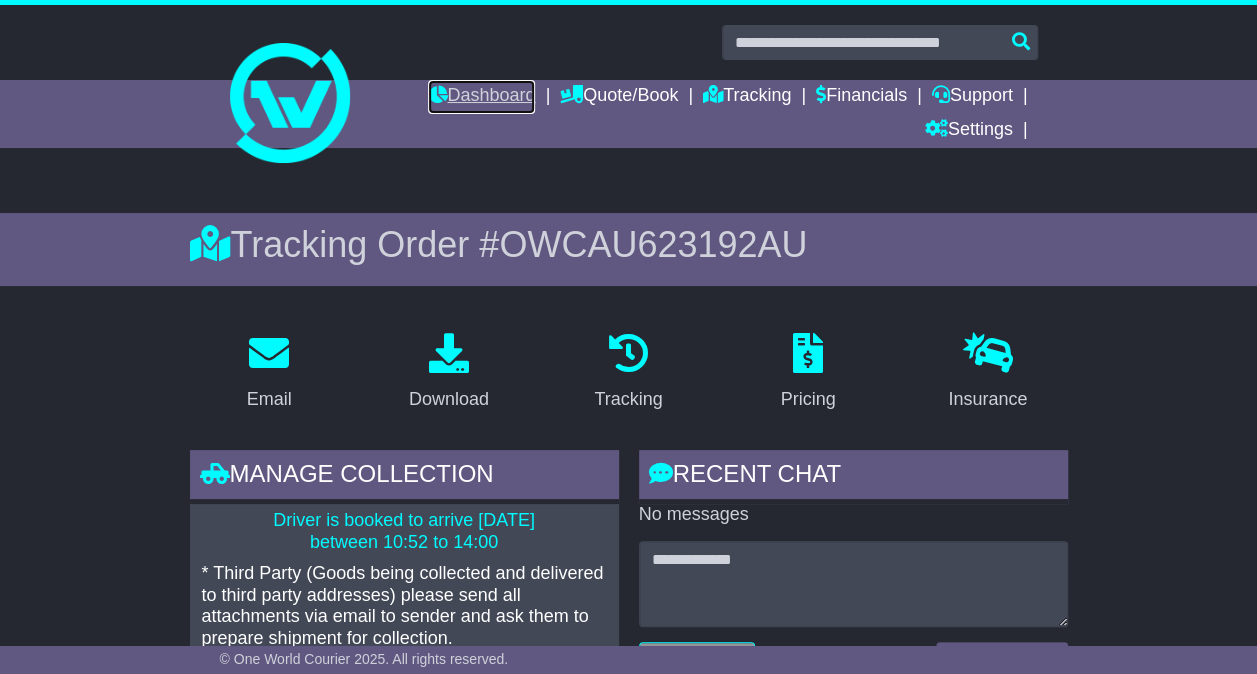 click on "Dashboard" at bounding box center [481, 97] 